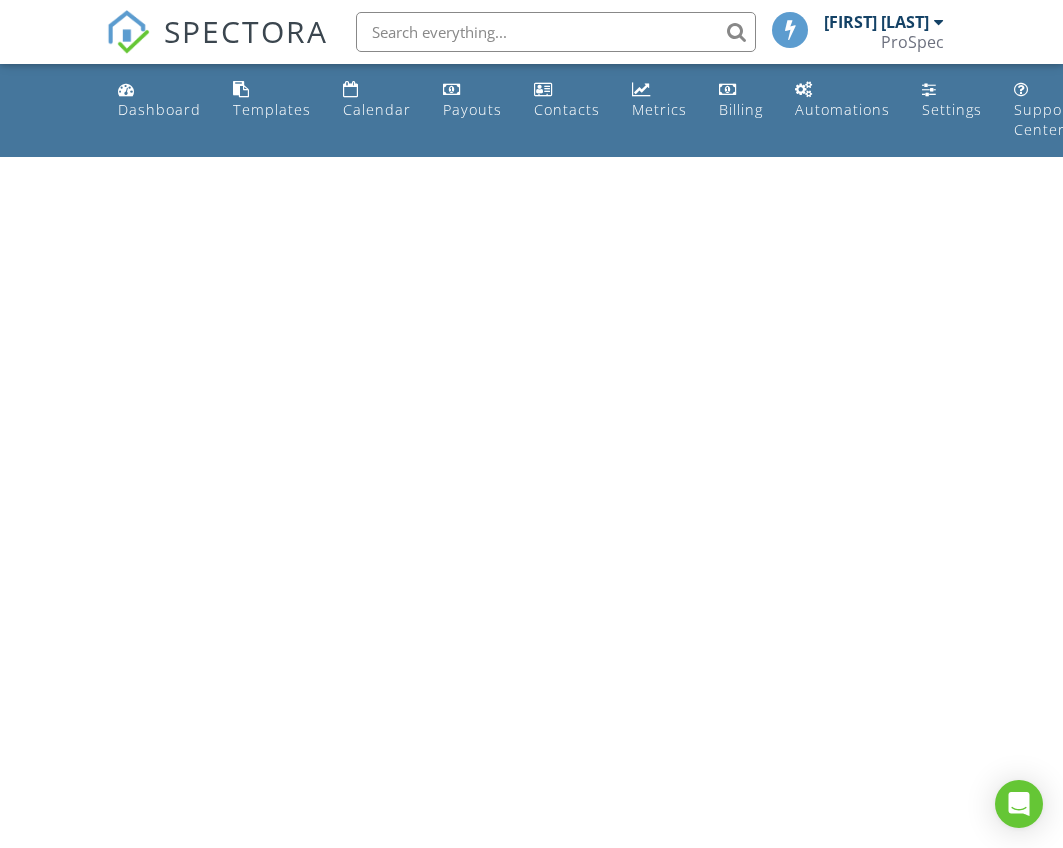 scroll, scrollTop: 0, scrollLeft: 0, axis: both 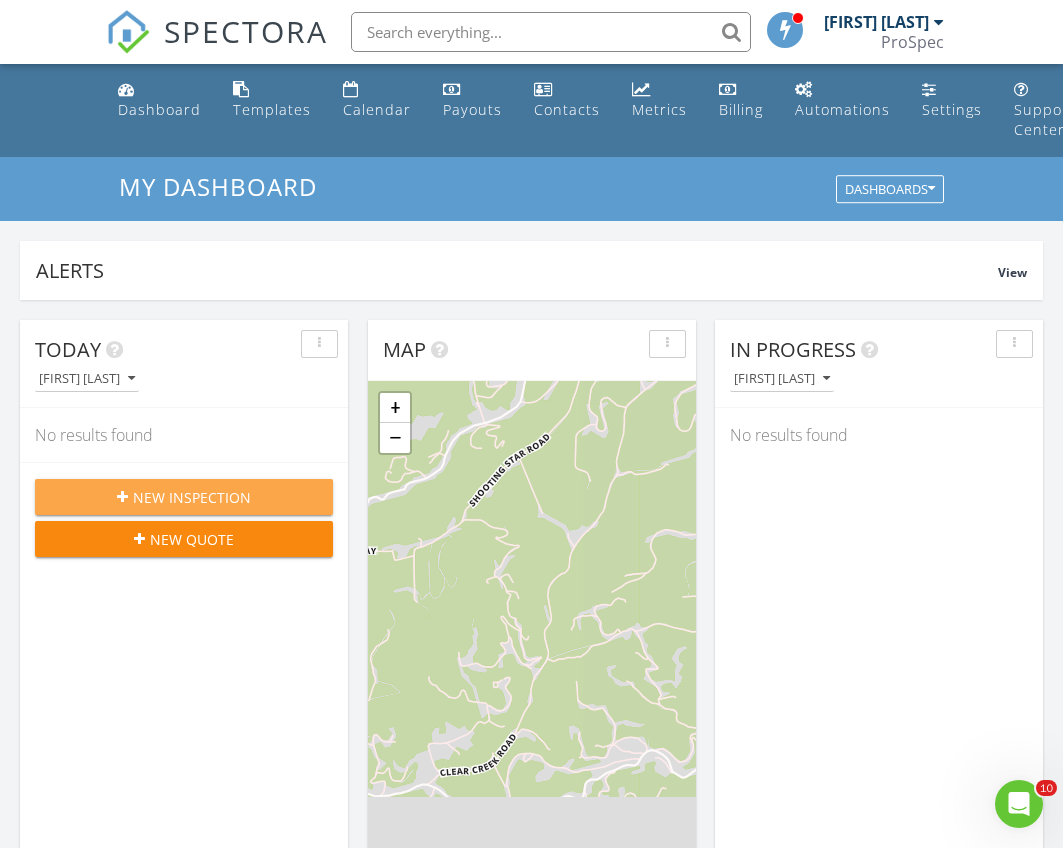 click on "New Inspection" at bounding box center [192, 497] 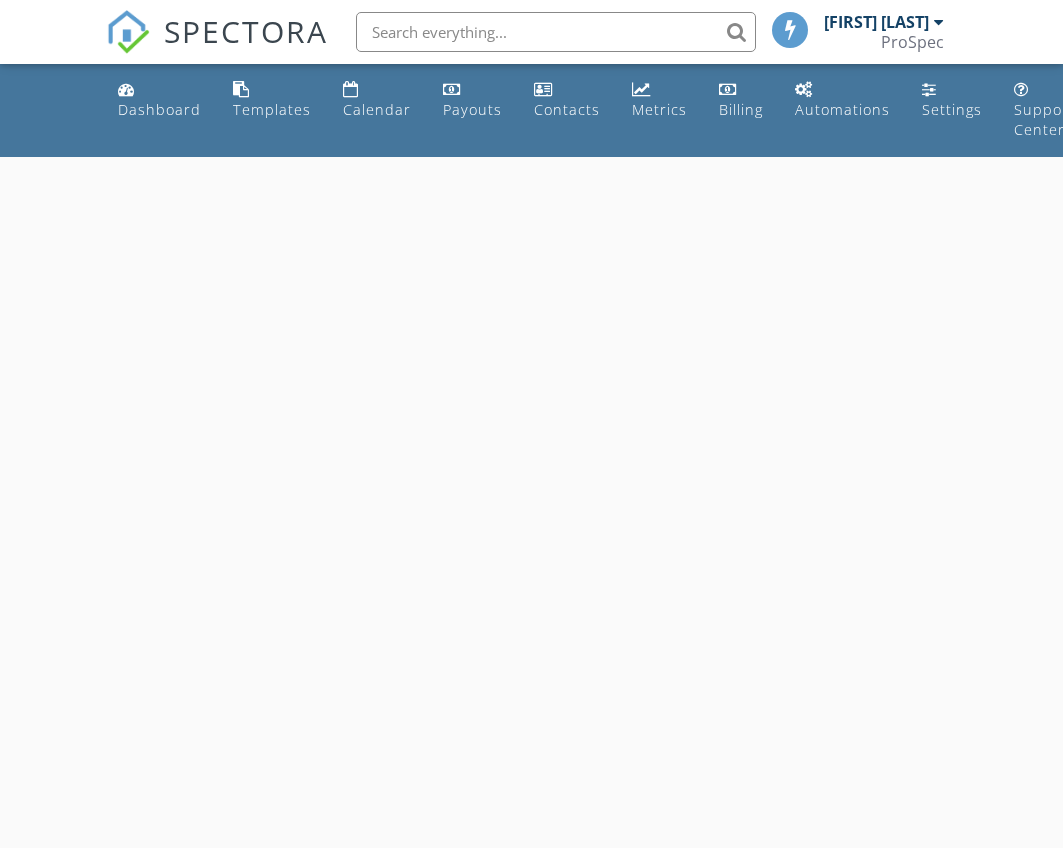 scroll, scrollTop: 0, scrollLeft: 0, axis: both 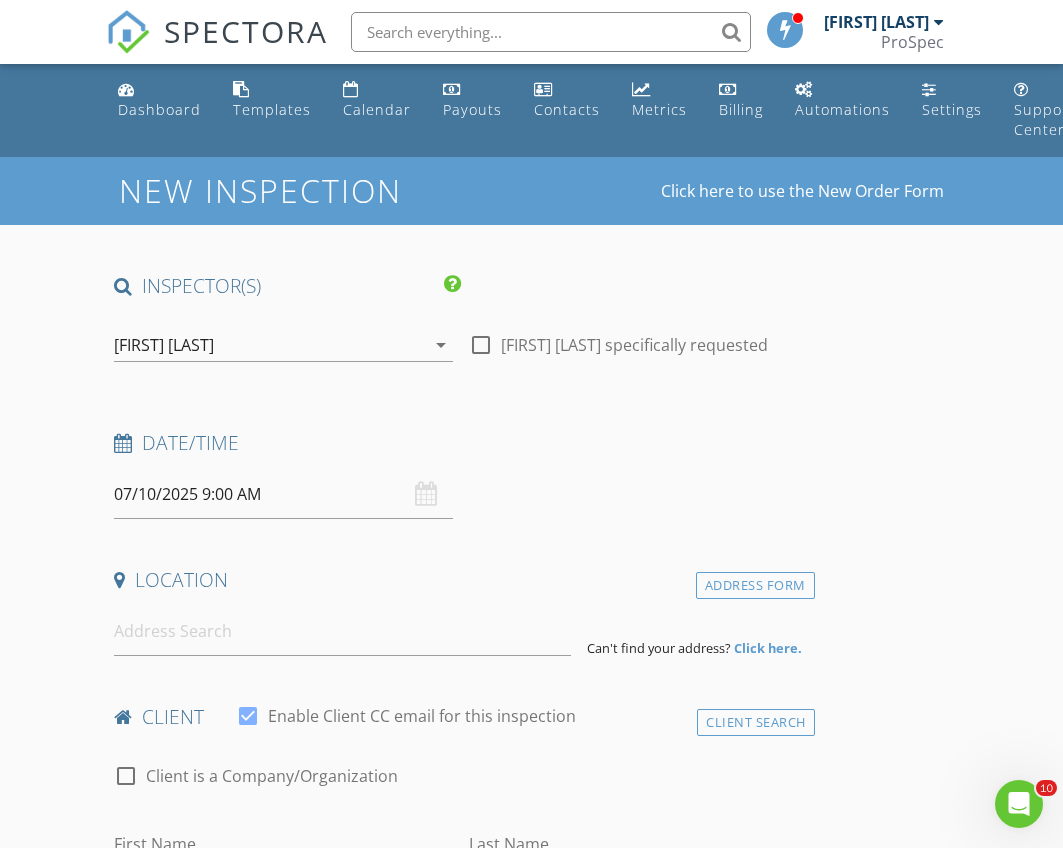 click on "07/10/2025 9:00 AM" at bounding box center [283, 494] 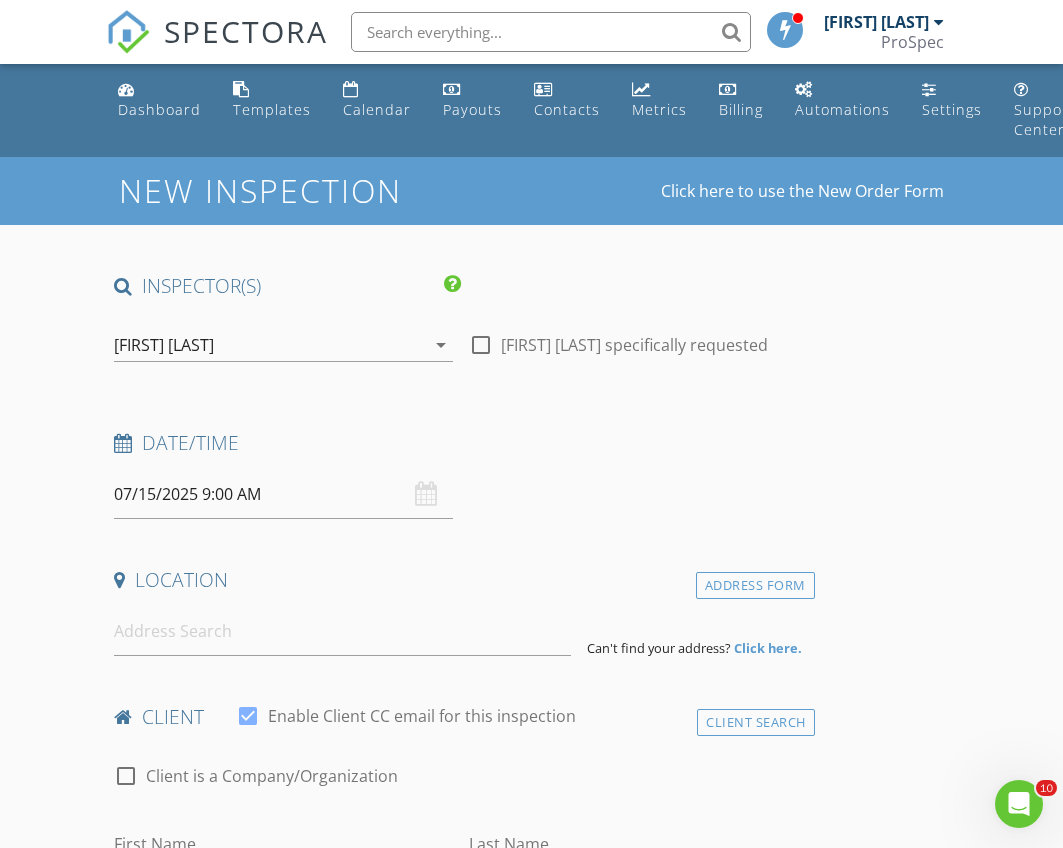 click on "Date/Time
07/15/2025 9:00 AM" at bounding box center (460, 474) 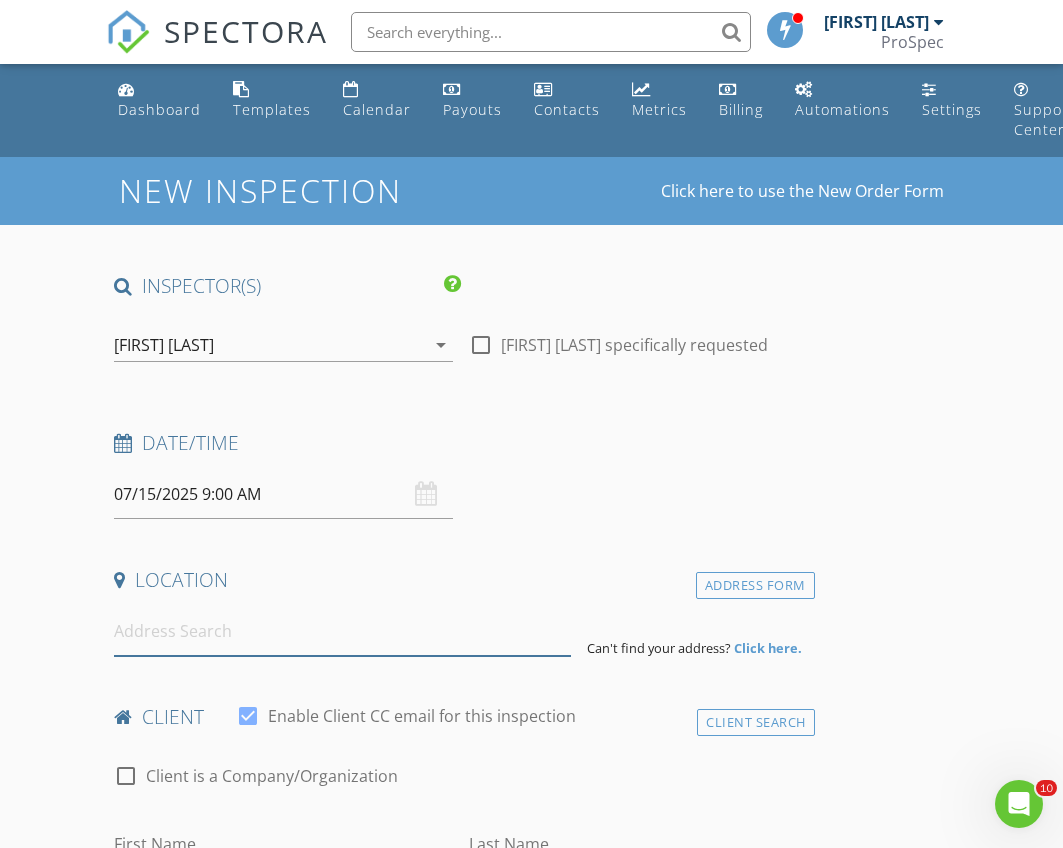 click at bounding box center [342, 631] 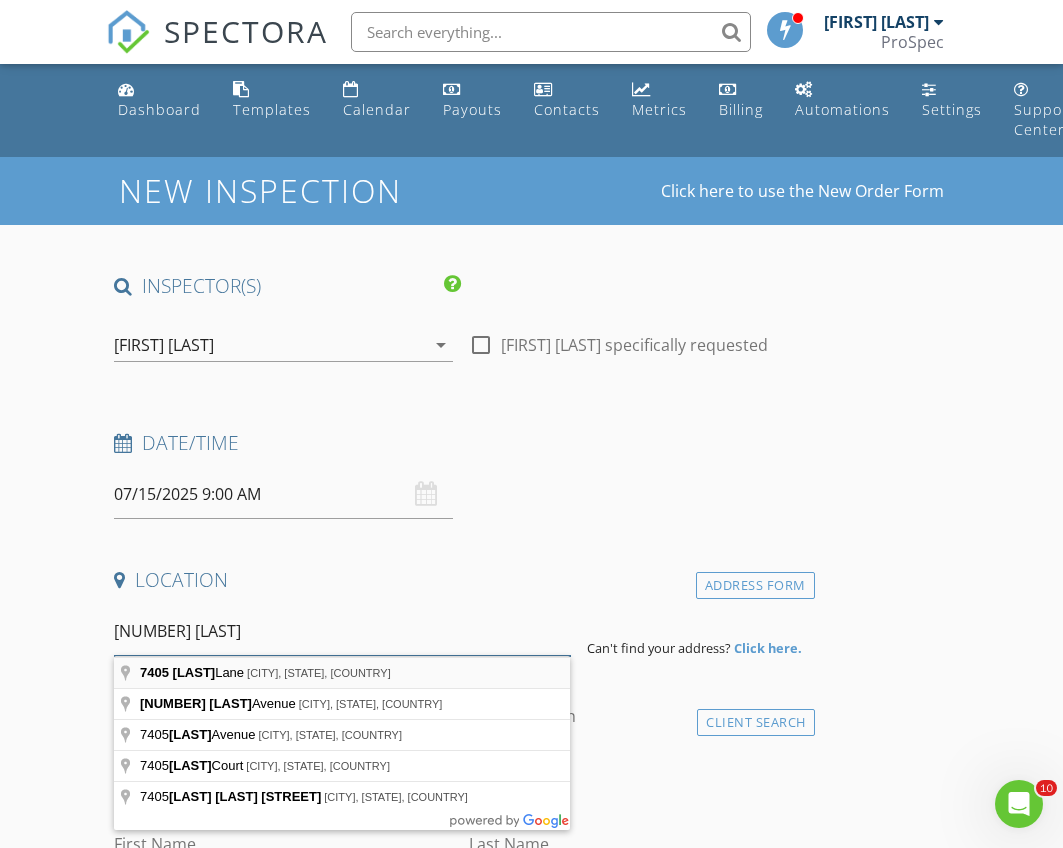type on "[NUMBER] [LAST]" 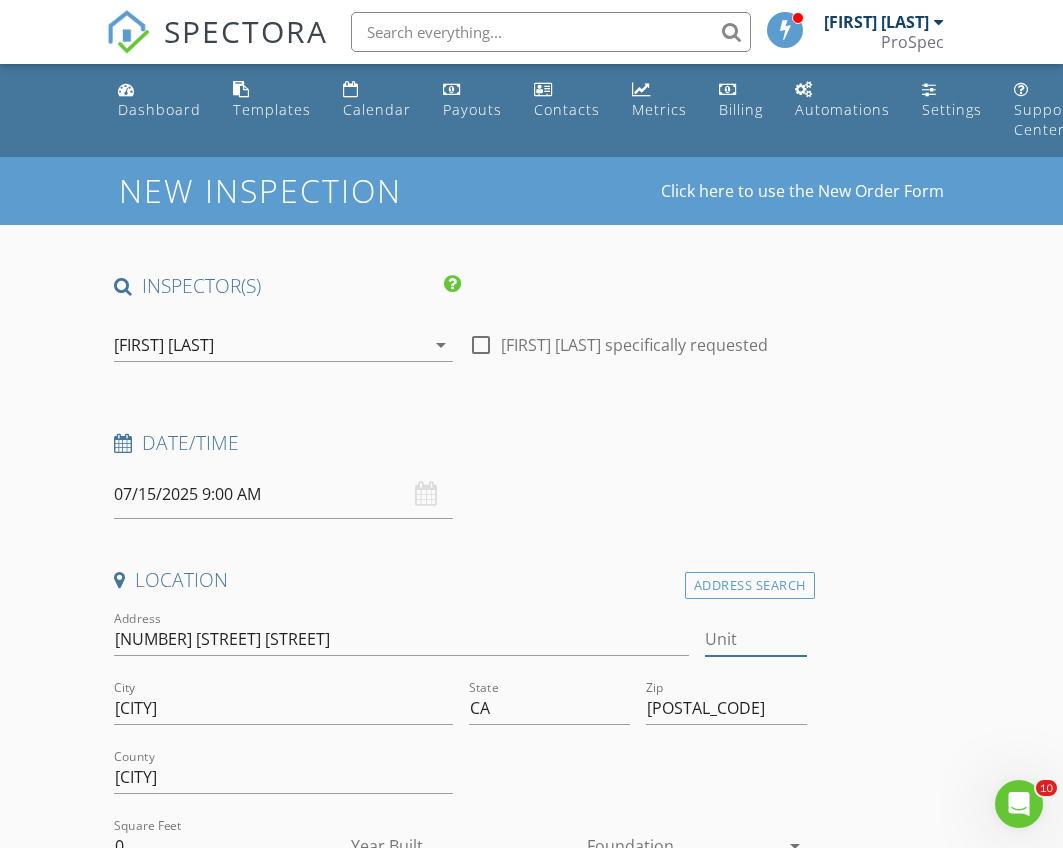 click on "Unit" at bounding box center [756, 639] 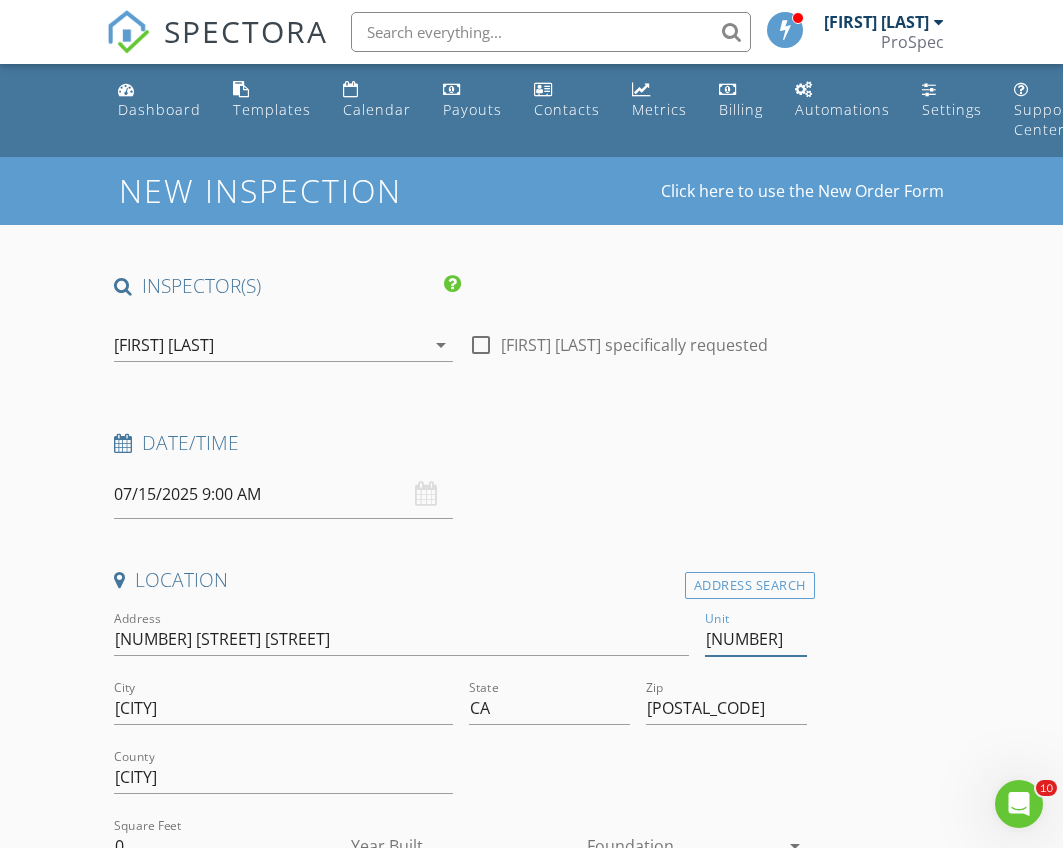 type on "[NUMBER]" 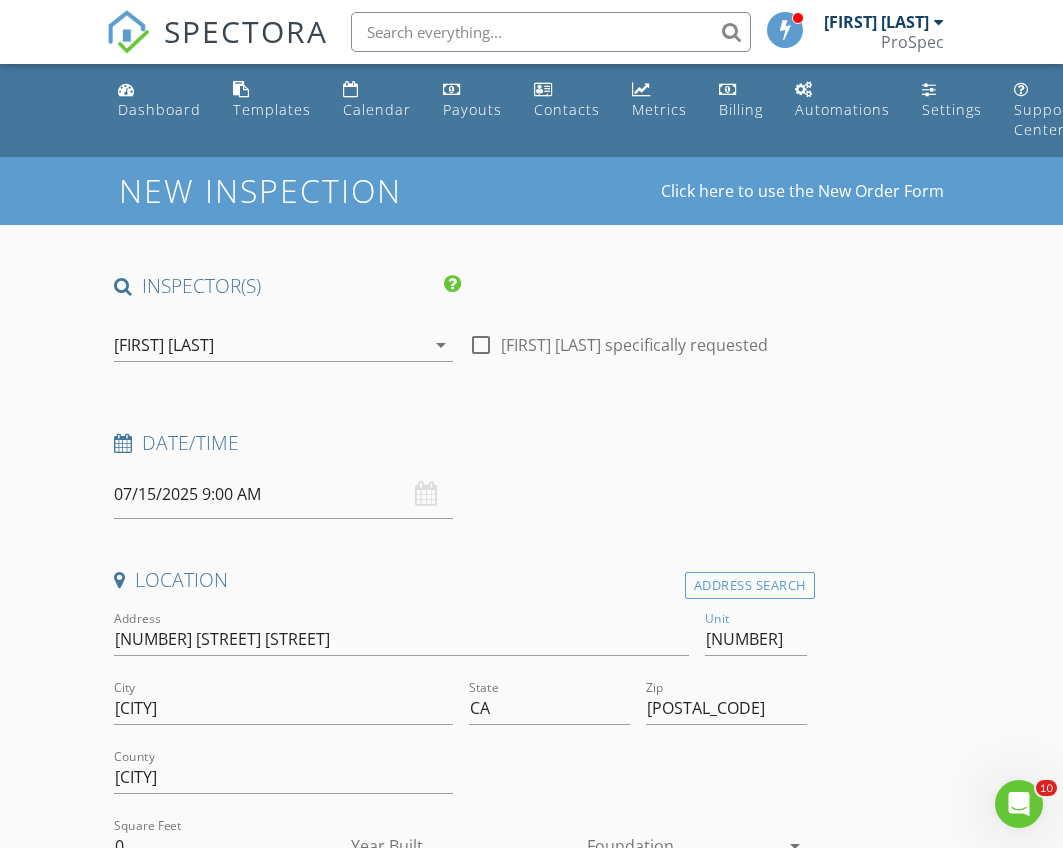 click on "INSPECTOR(S)
check_box   Patrick Murphy   PRIMARY   Patrick Murphy arrow_drop_down   check_box_outline_blank Patrick Murphy specifically requested
Date/Time
07/15/2025 9:00 AM
Location
Address Search       Address 7405 Sylmar Ln   Unit 186   City Sacramento   State CA   Zip 95842   County Sacramento     Square Feet 0   Year Built   Foundation arrow_drop_down     Patrick Murphy     50.6 miles     (an hour)
client
check_box Enable Client CC email for this inspection   Client Search     check_box_outline_blank Client is a Company/Organization     First Name   Last Name   Email   CC Email   Phone           Notes   Private Notes
ADD ADDITIONAL client
SERVICES
check_box_outline_blank   Home Inspection   Thorough Home Inspection, Provided on-site, walkthrough included" at bounding box center (531, 1912) 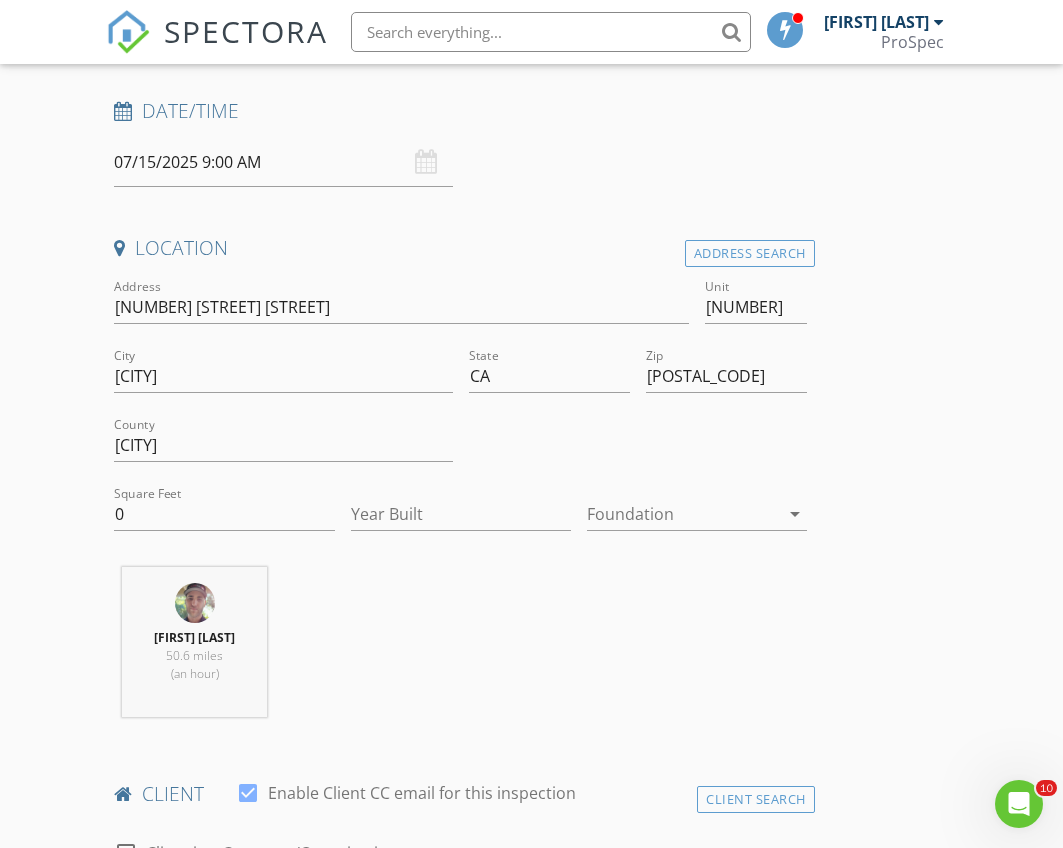 scroll, scrollTop: 333, scrollLeft: 0, axis: vertical 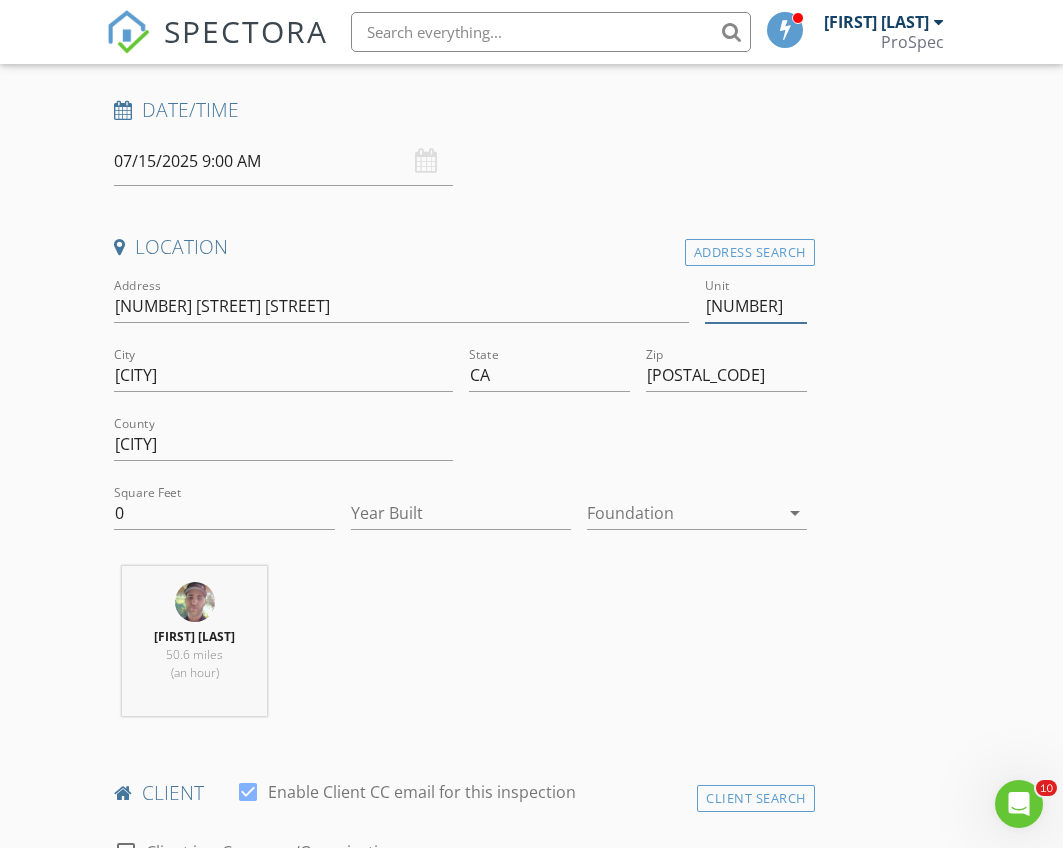 click on "[NUMBER]" at bounding box center [756, 306] 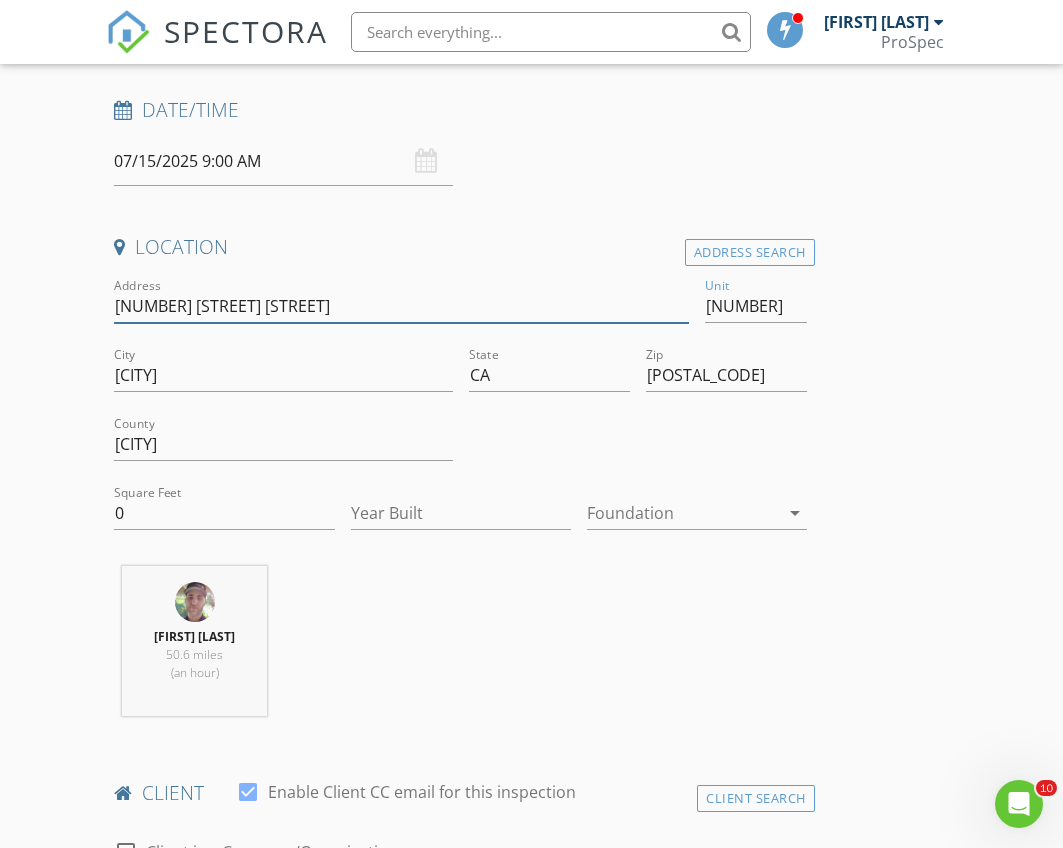 click on "[NUMBER] [STREET]" at bounding box center [401, 306] 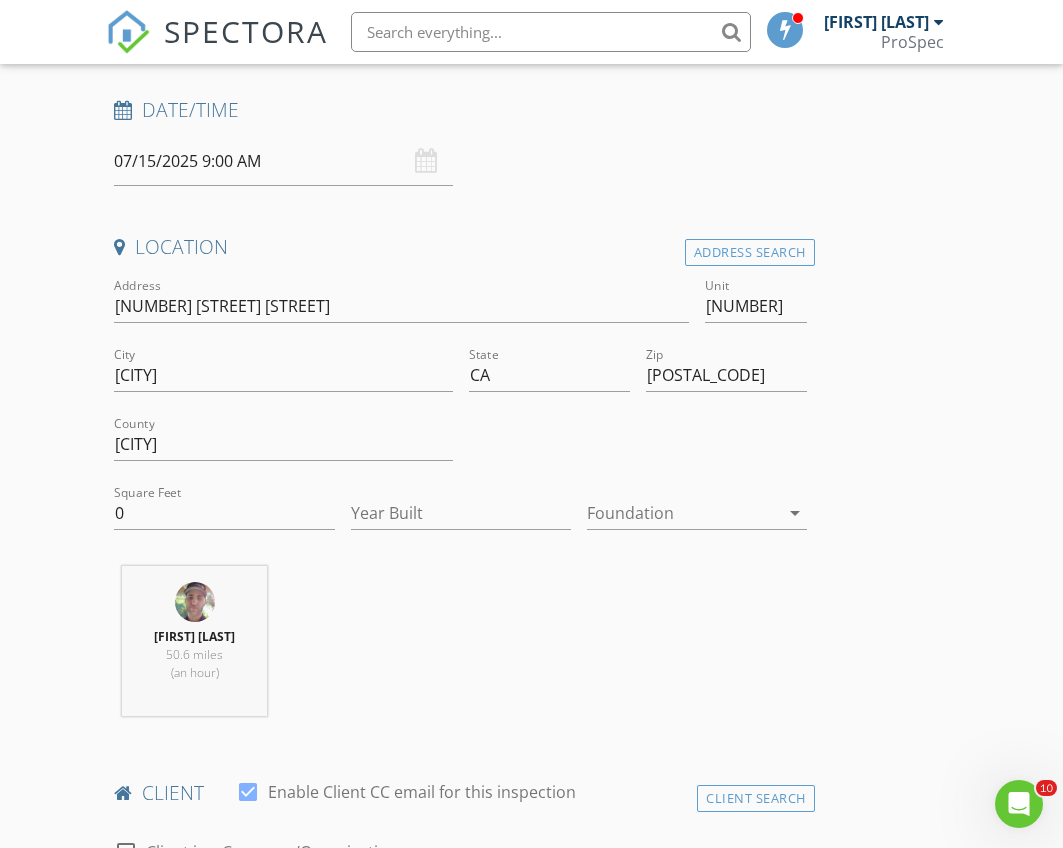click on "Square Feet 0" at bounding box center (224, 517) 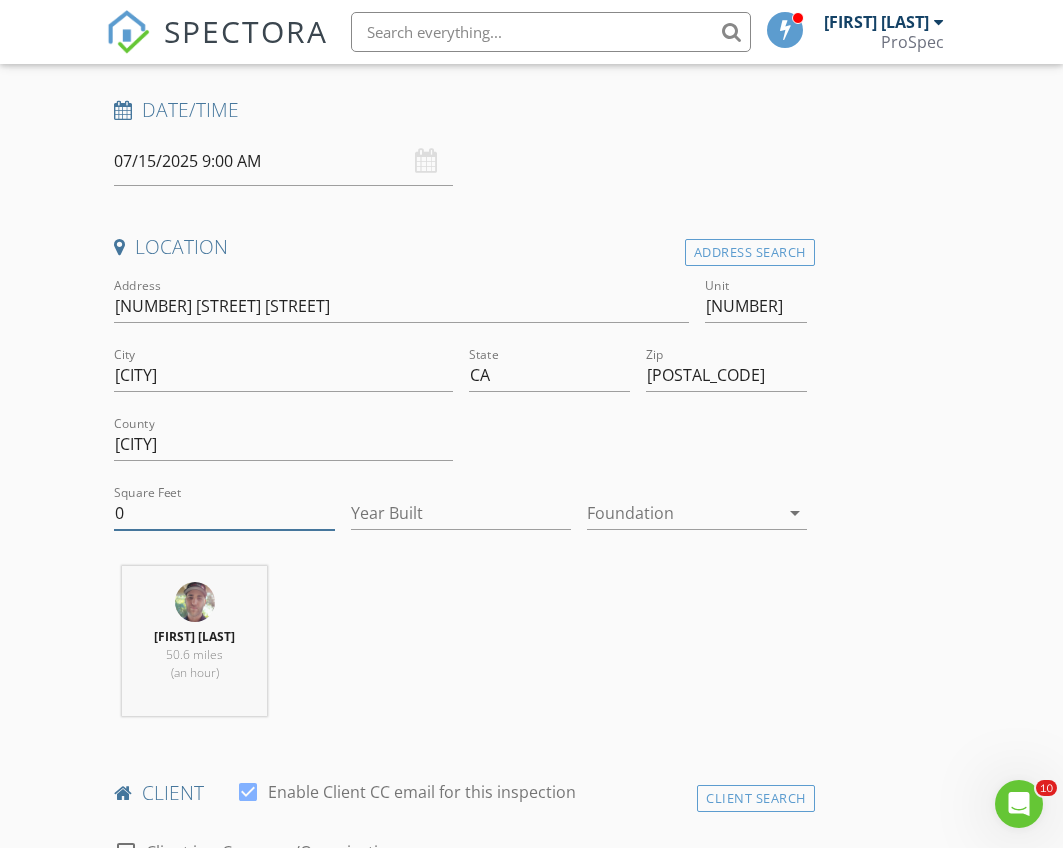 click on "0" at bounding box center [224, 513] 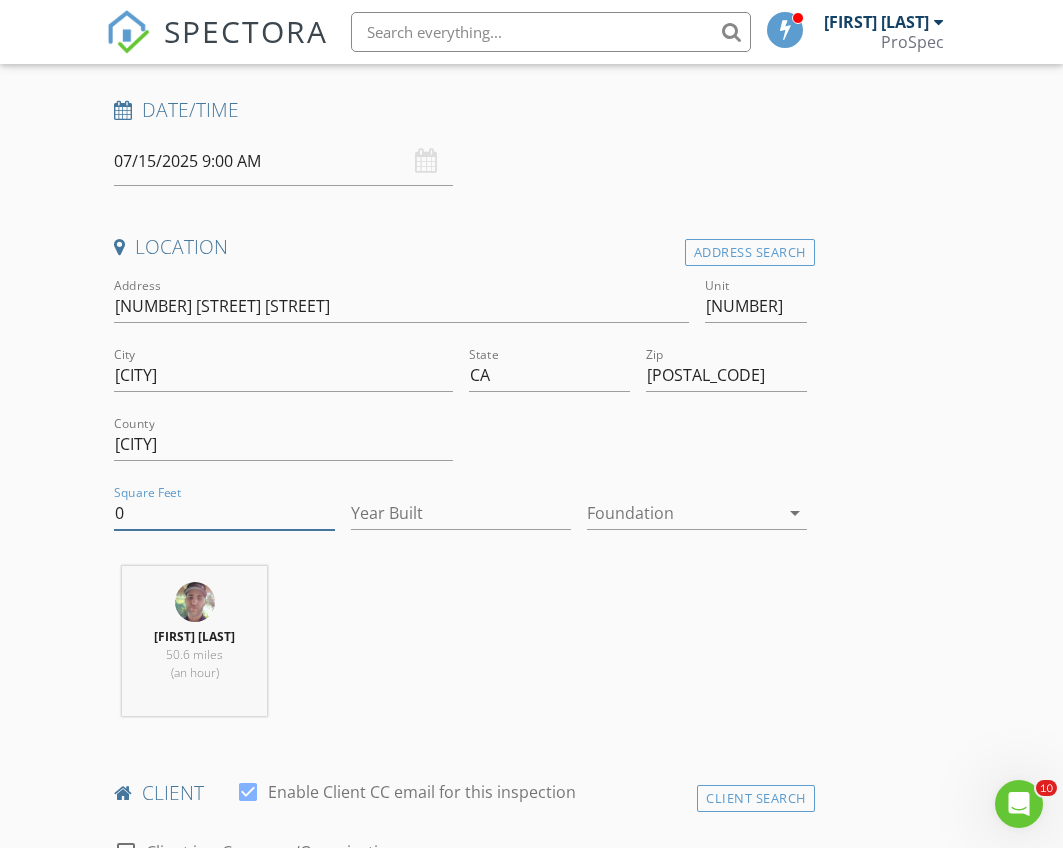 drag, startPoint x: 163, startPoint y: 511, endPoint x: 92, endPoint y: 520, distance: 71.568146 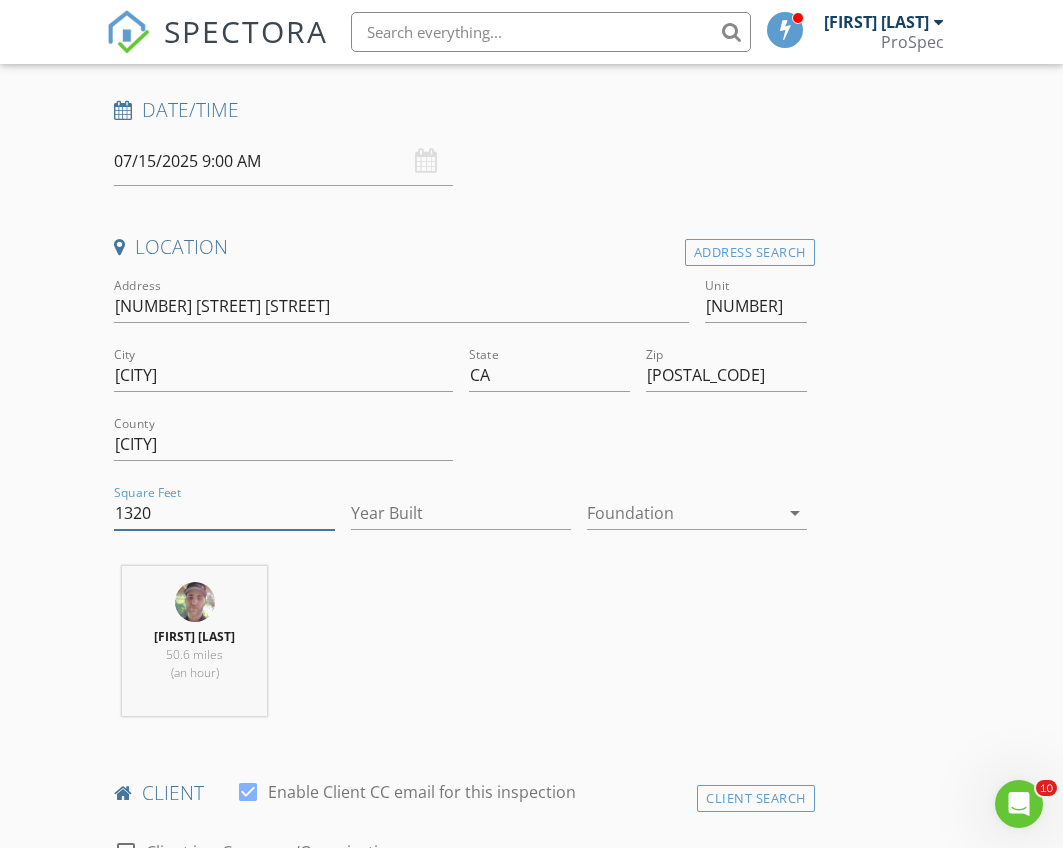 type on "1320" 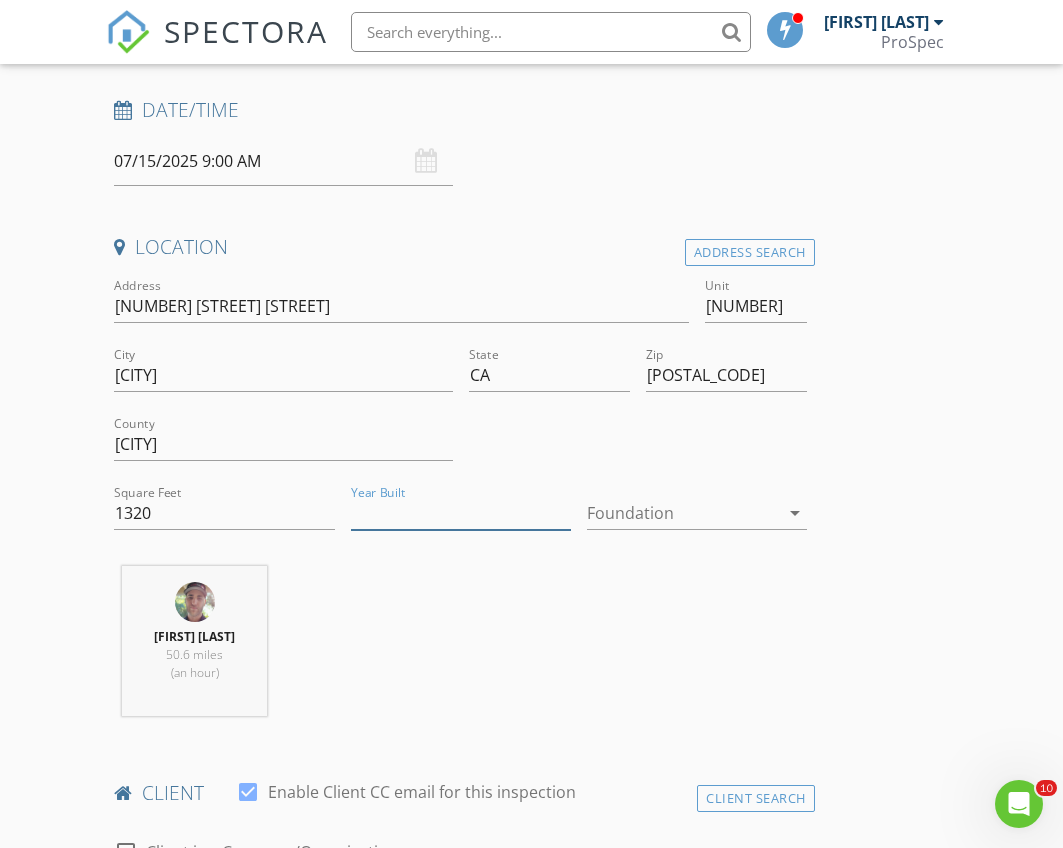 click on "Year Built" at bounding box center (461, 513) 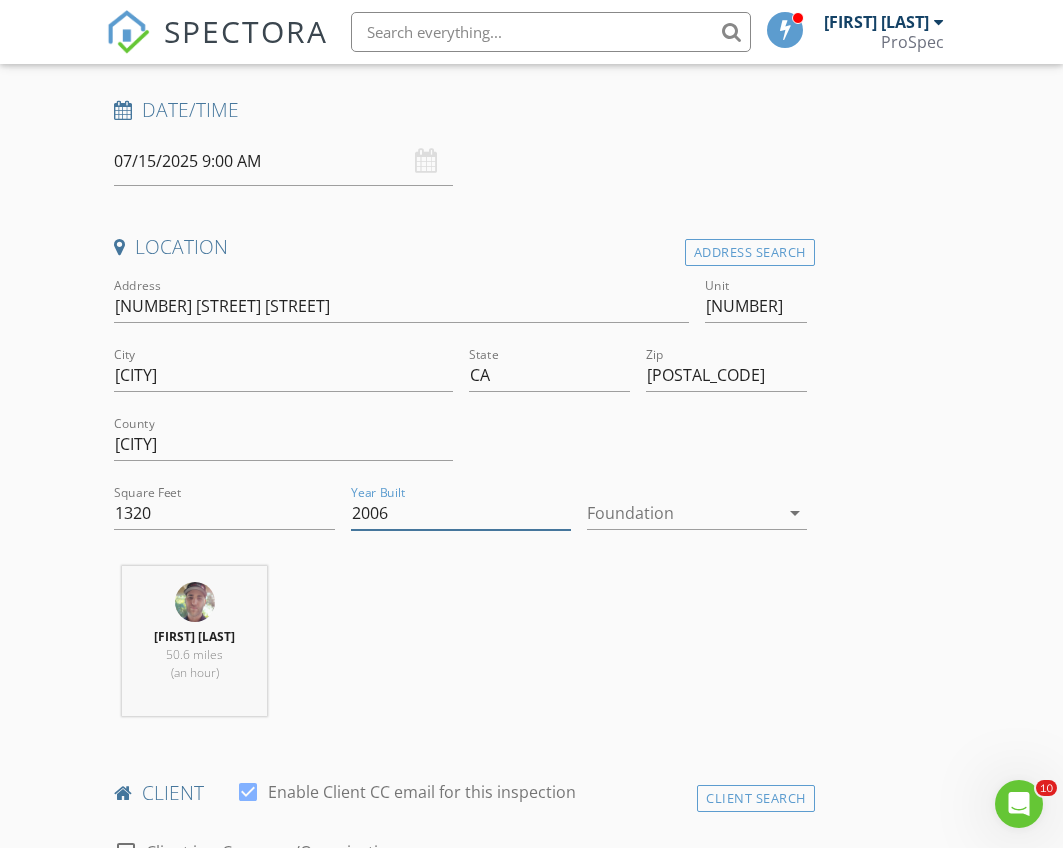 type on "2006" 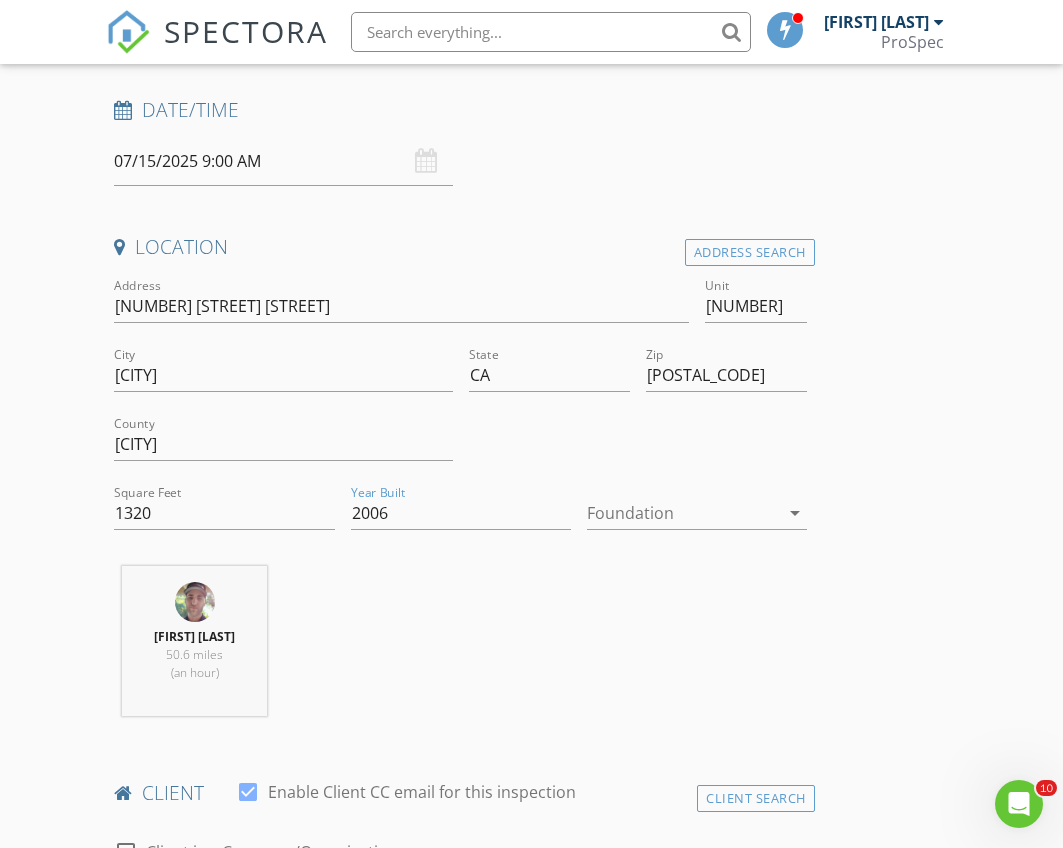 click at bounding box center (683, 513) 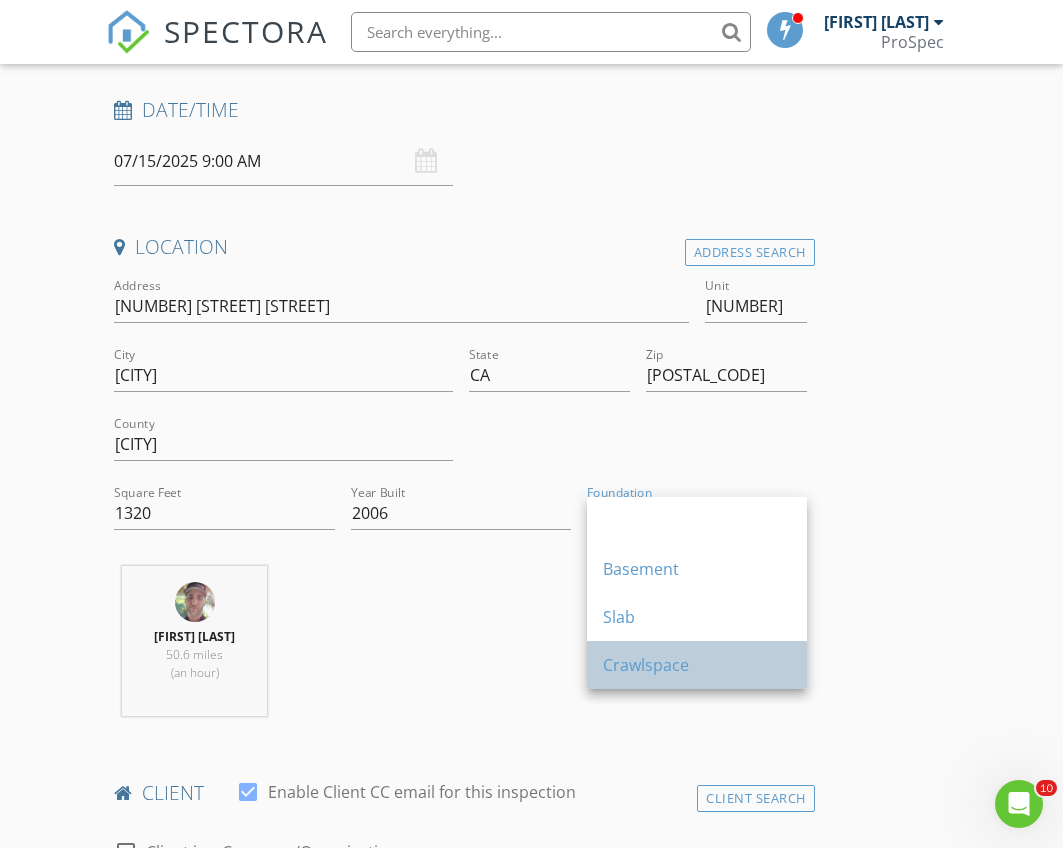 click on "Crawlspace" at bounding box center [697, 521] 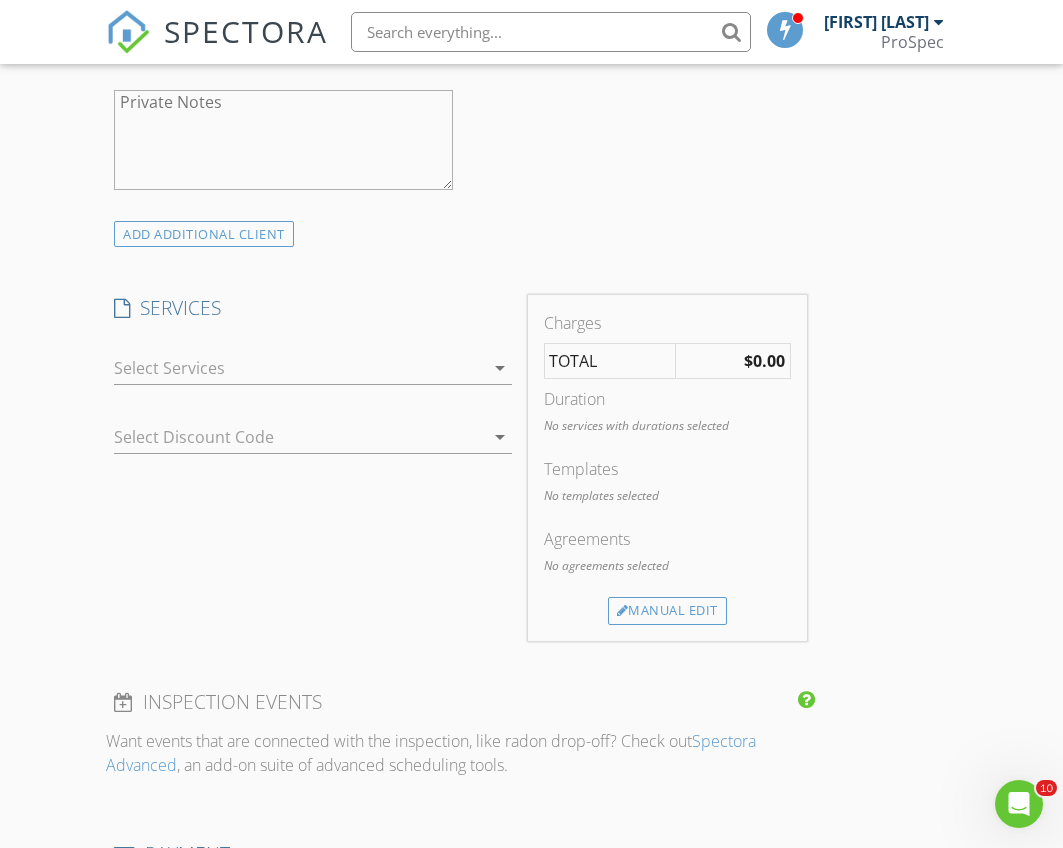 scroll, scrollTop: 1500, scrollLeft: 0, axis: vertical 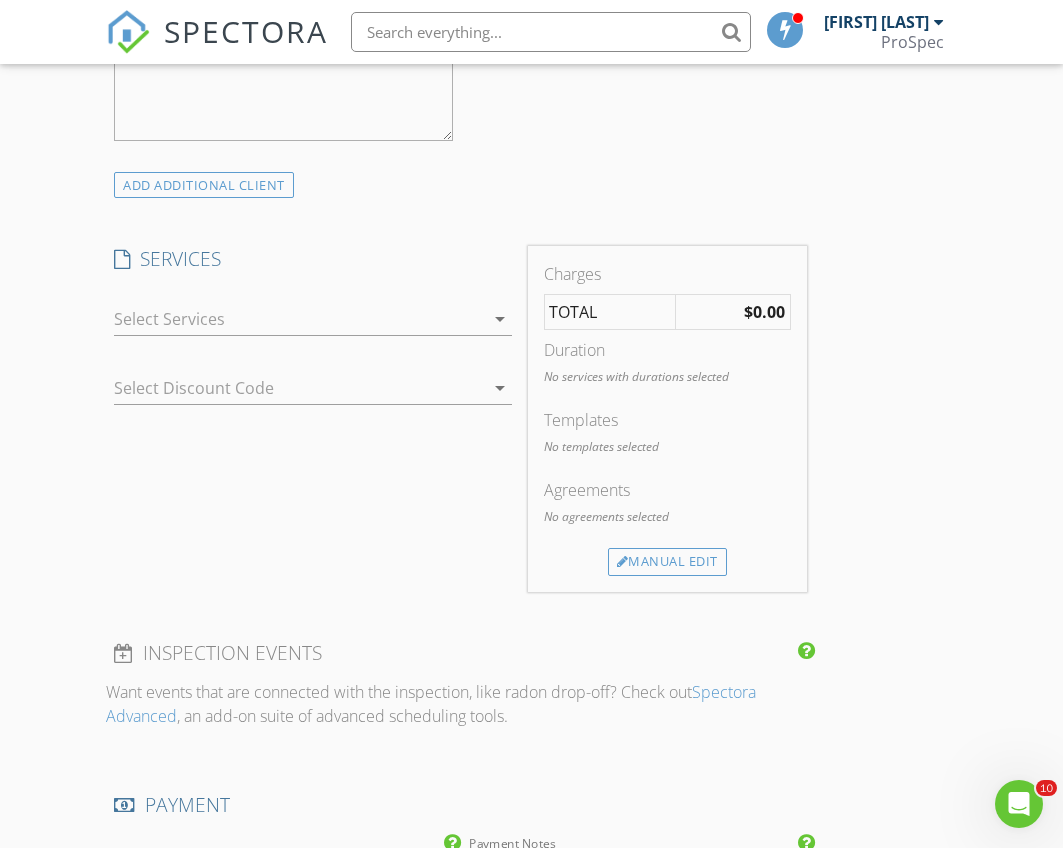 click at bounding box center [298, 319] 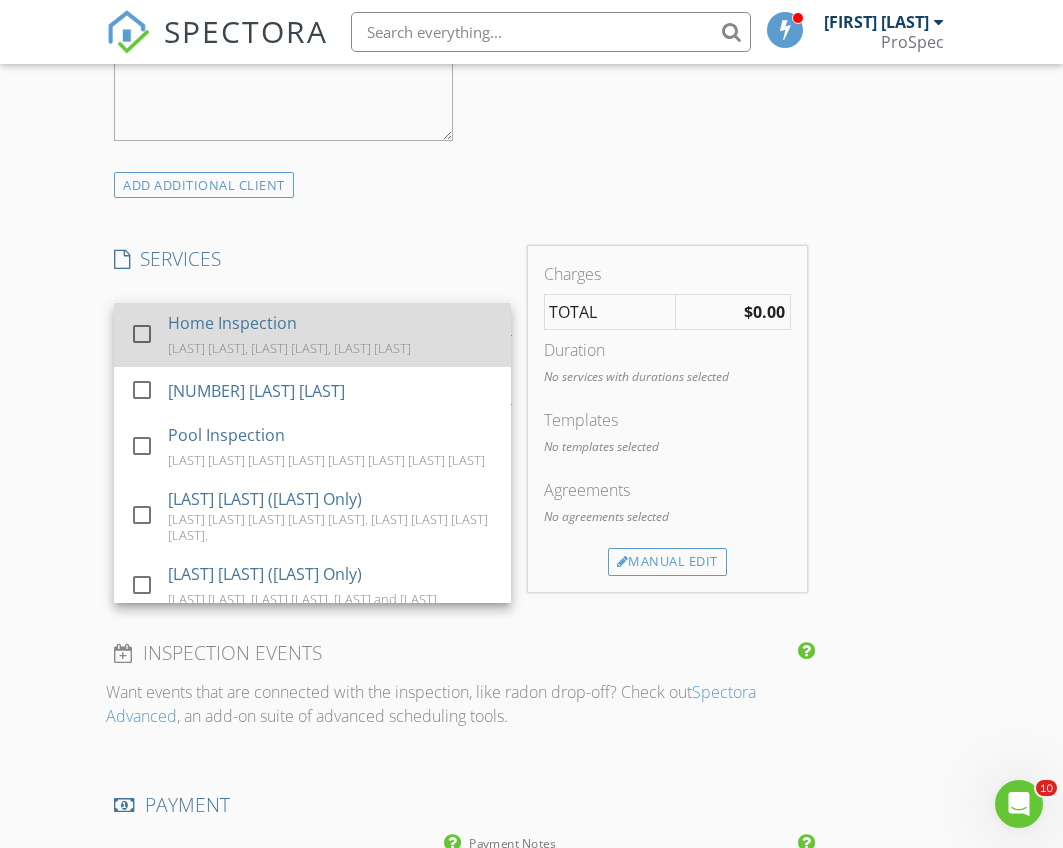 click on "Thorough Home Inspection, Provided on-site, walkthrough included" at bounding box center (290, 348) 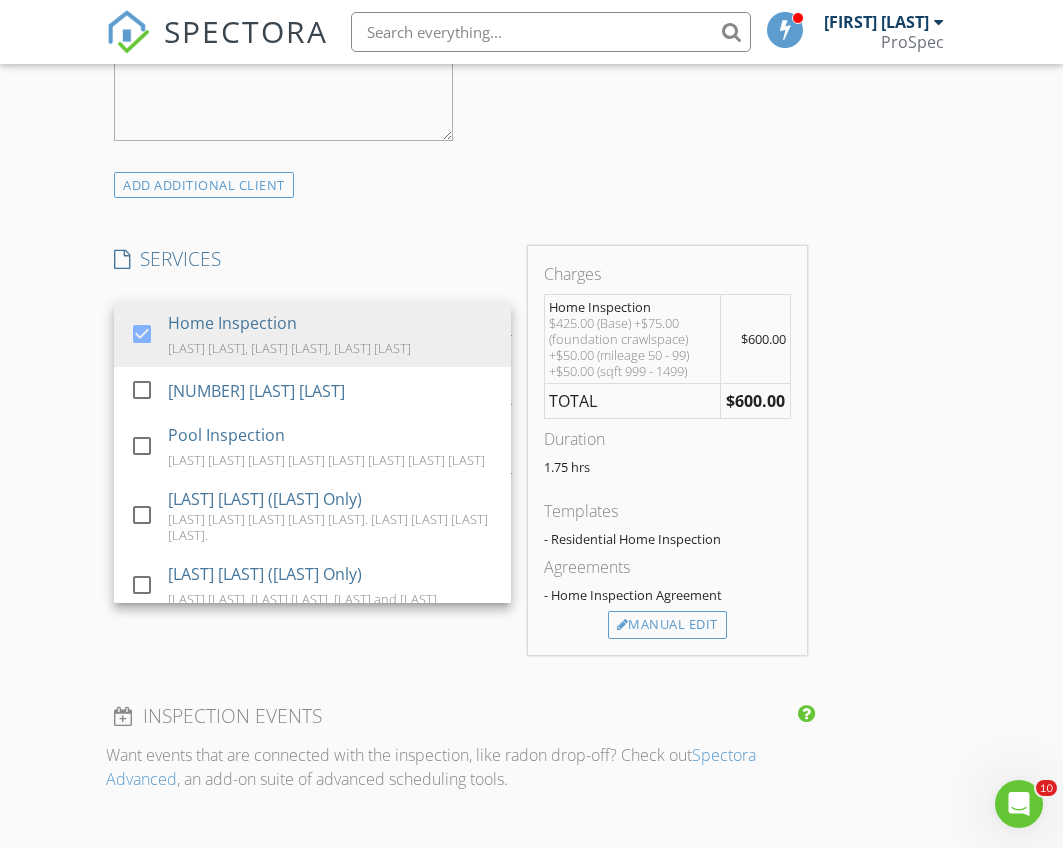 drag, startPoint x: 1020, startPoint y: 295, endPoint x: 750, endPoint y: 385, distance: 284.60498 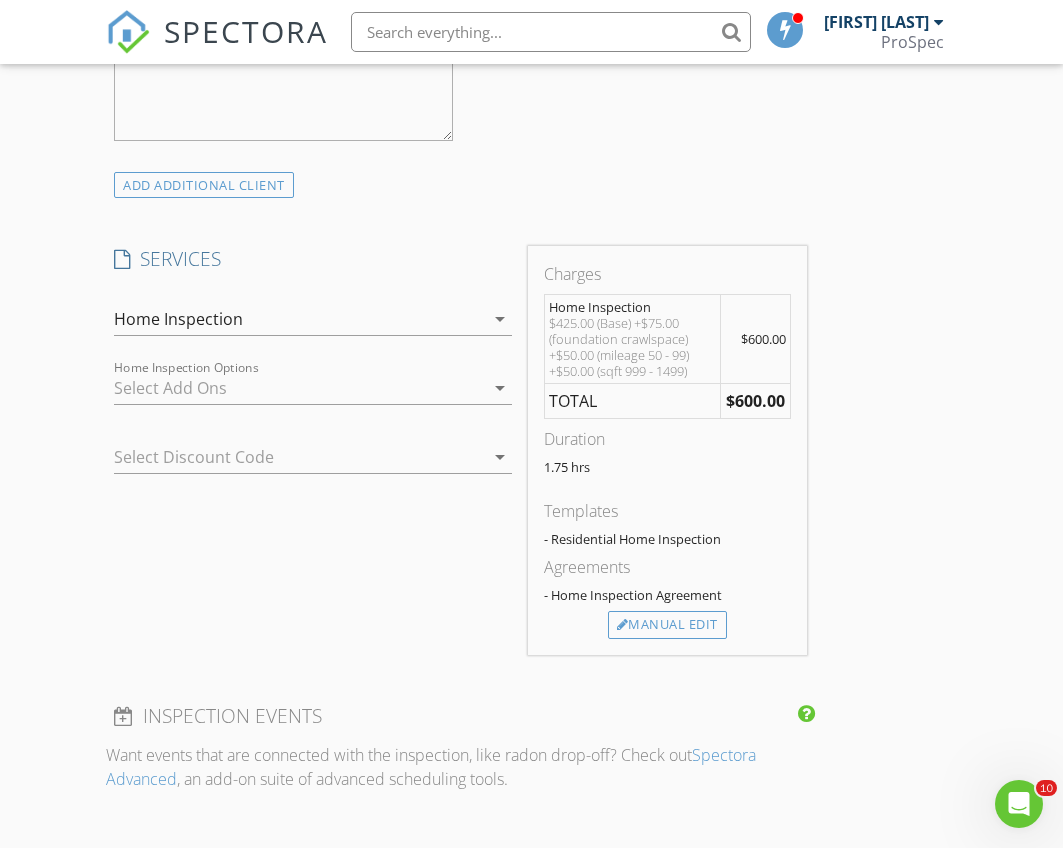 click at bounding box center [298, 388] 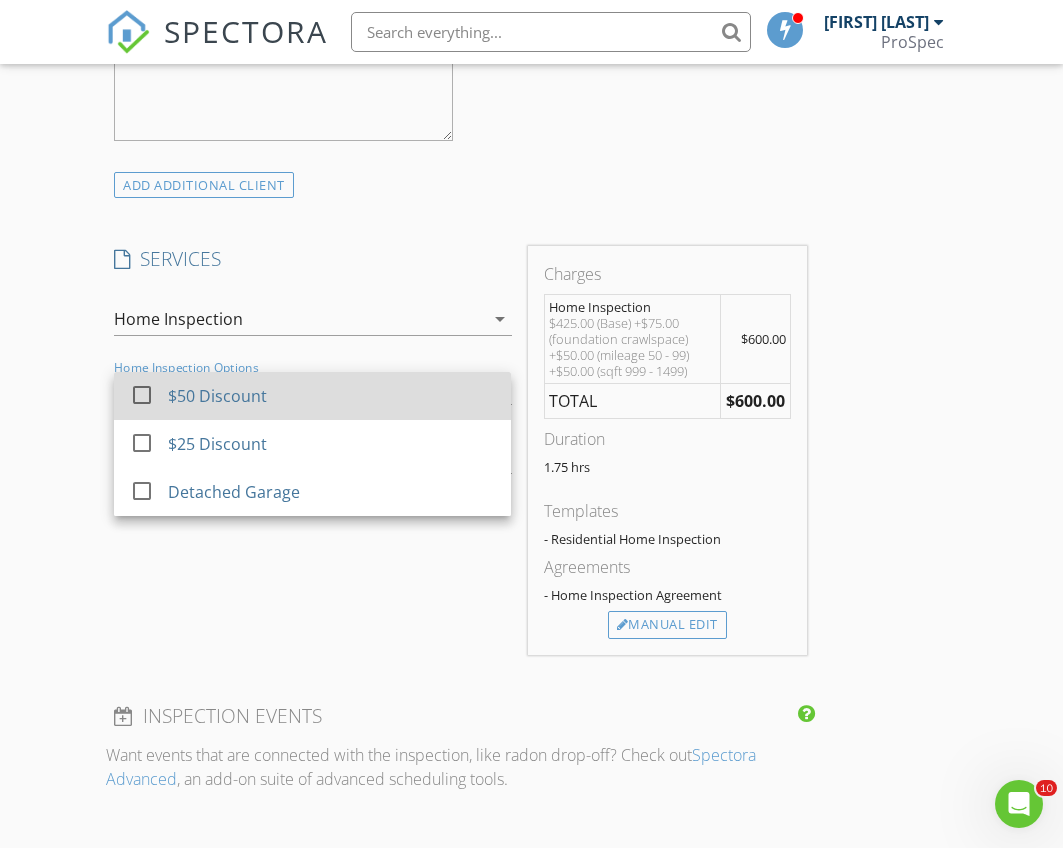 click on "$50 Discount" at bounding box center [332, 396] 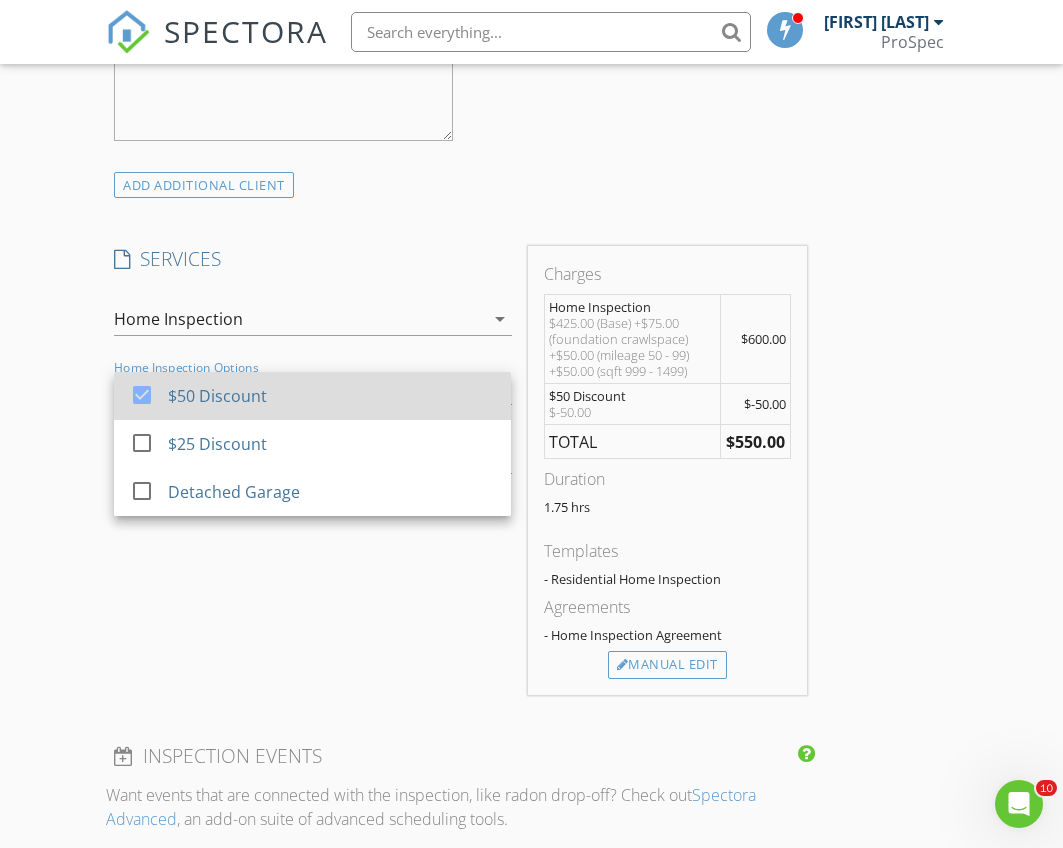 click on "$50 Discount" at bounding box center [332, 396] 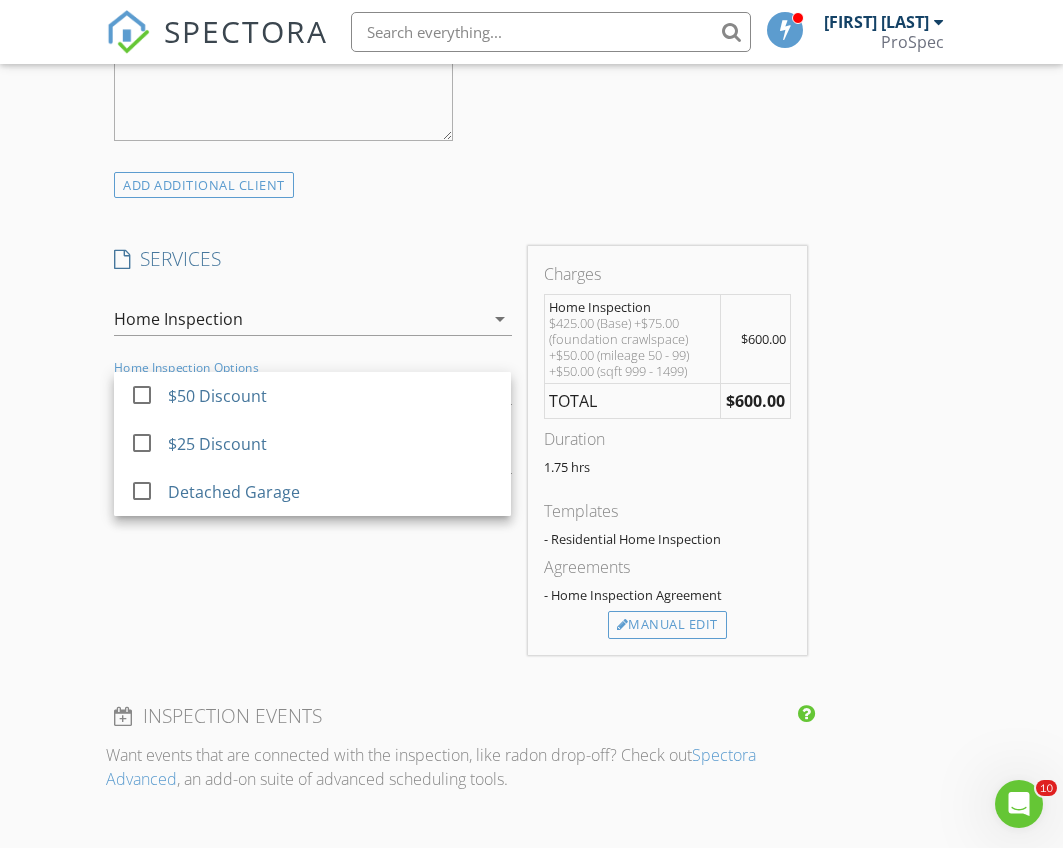 click on "SERVICES
check_box   Home Inspection   Thorough Home Inspection, Provided on-site, walkthrough included check_box_outline_blank   1 Year Warranty Inspection    check_box_outline_blank   Pool Inspection    A visual pool inspection, check for leaks or any damage to the pool or equipment. check_box_outline_blank   Roof Inspection (Roof Only)   Roof will be walked on if safe. Drone is available. check_box_outline_blank   Attic Inspection (Attic Only)   Checking for roof leaks, roof structure, insulation and ventilation. check_box_outline_blank   Post-Storm Maintenance Inspection   An annual check-up for your home. check_box_outline_blank   Plumbing Inspection (Plumbing Only)   Checking for leaks! (Crawlspace not included) check_box_outline_blank   Foundation Inspection   Visual Inspection of the Crawlspace check_box_outline_blank   Pest Inspection   Home Inspection arrow_drop_down   check_box_outline_blank   $50 Discount   check_box_outline_blank   $25 Discount" at bounding box center (312, 450) 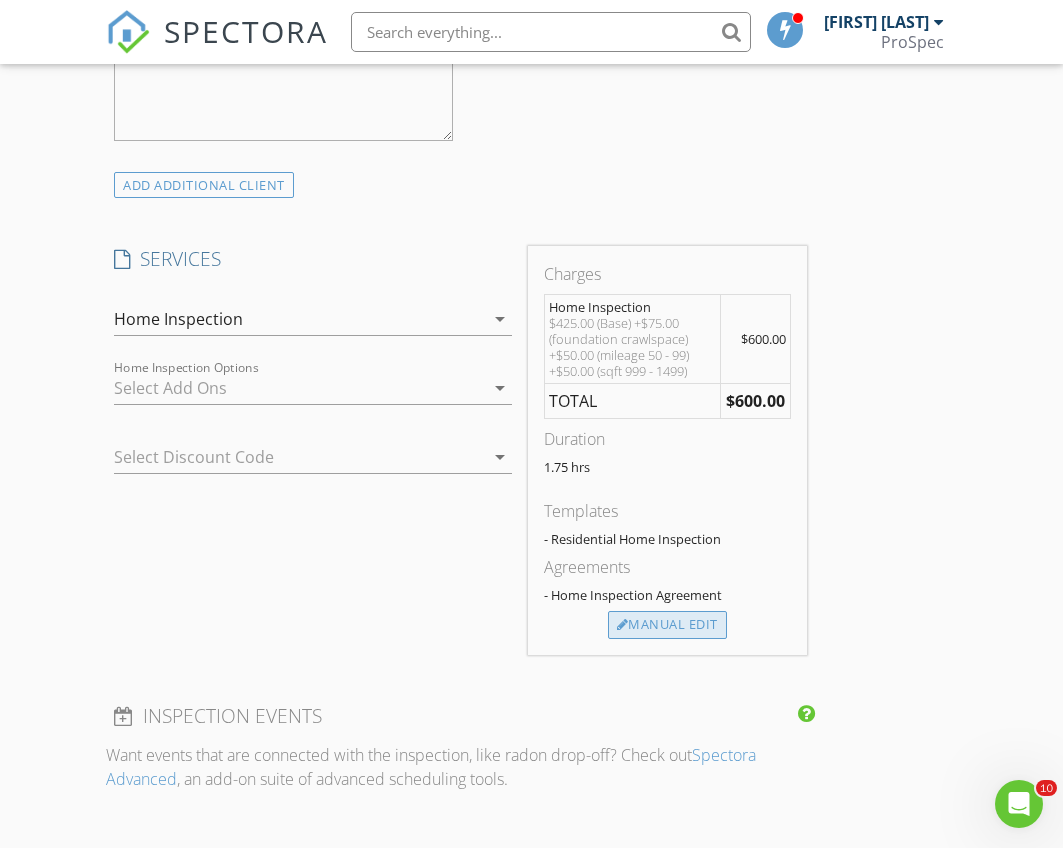 click at bounding box center [623, 625] 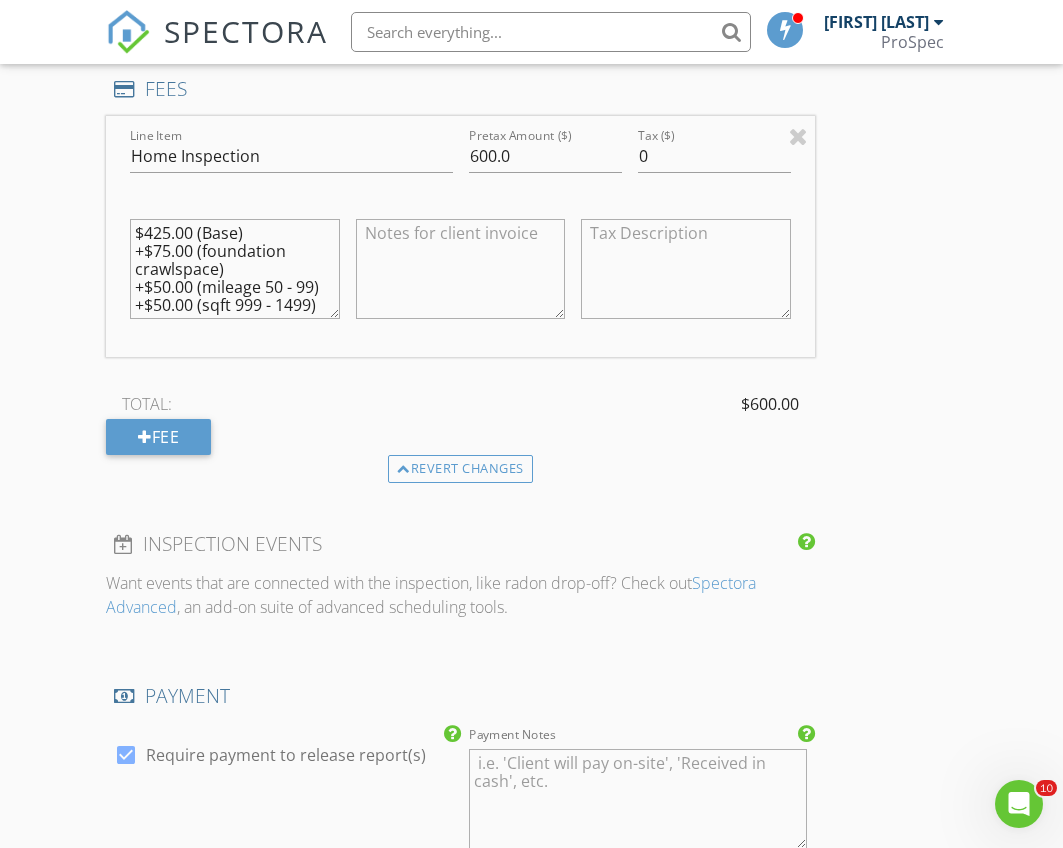 scroll, scrollTop: 1833, scrollLeft: 0, axis: vertical 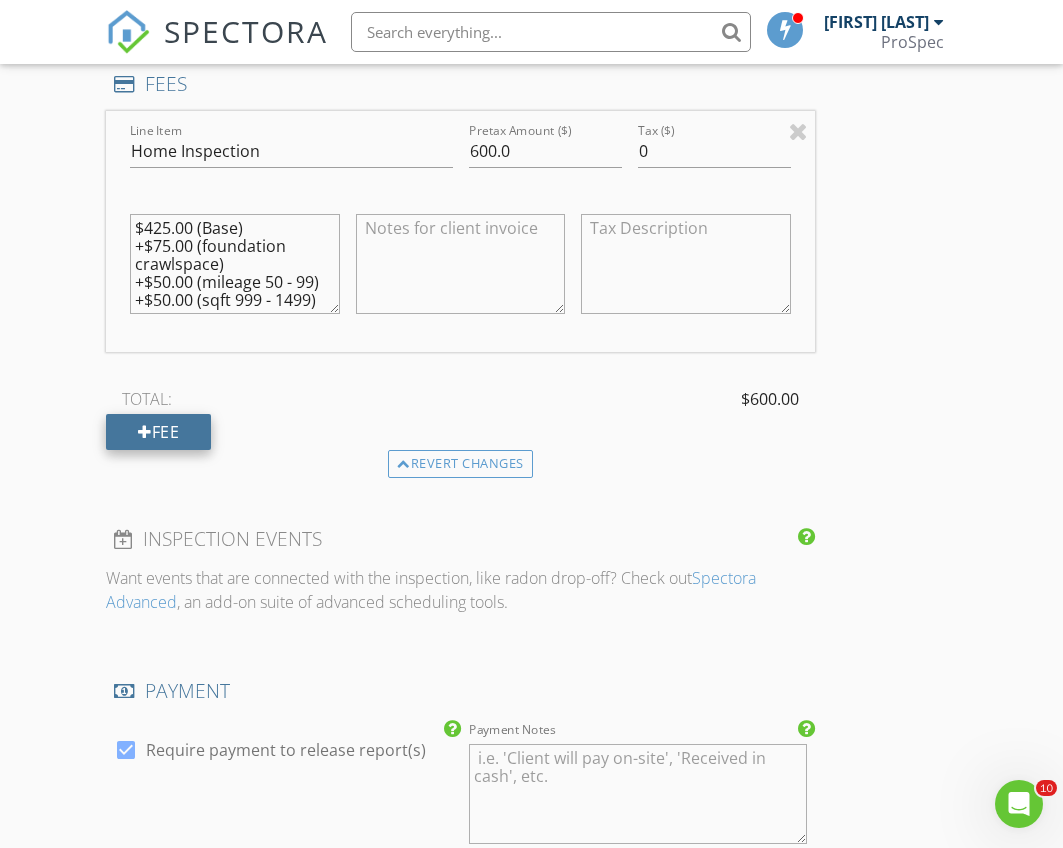 click at bounding box center (145, 432) 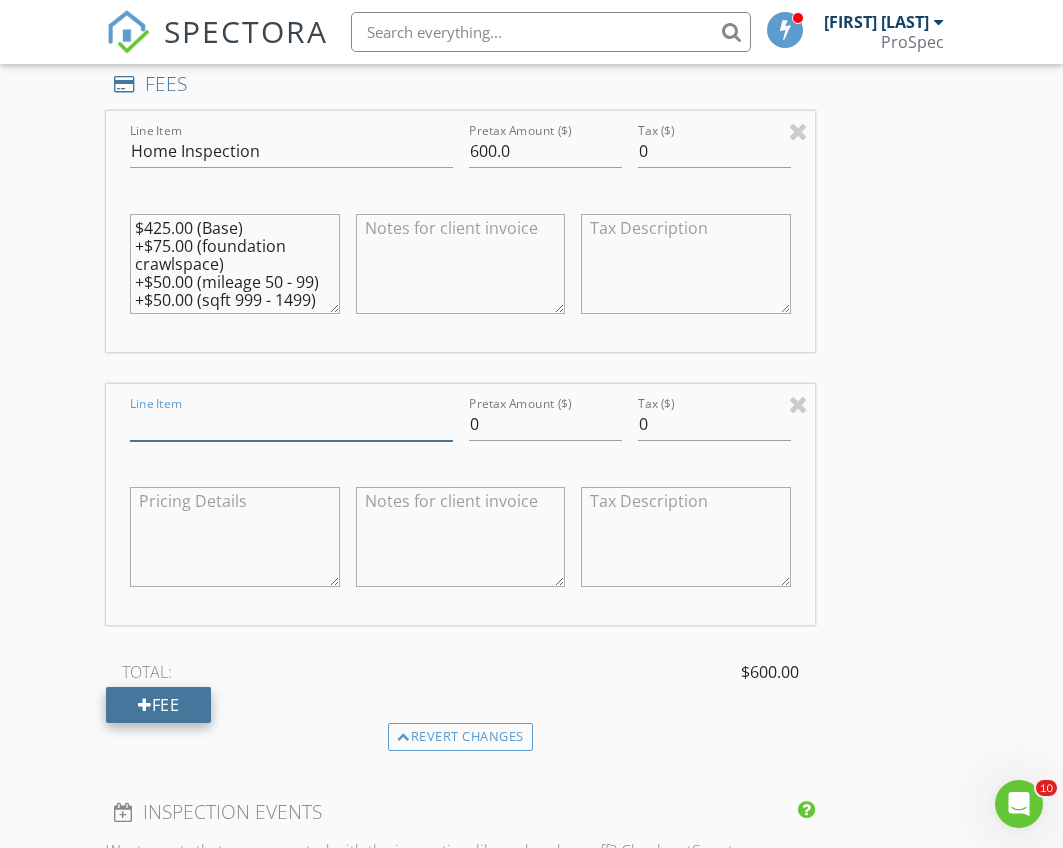 click on "Line Item" at bounding box center [291, 424] 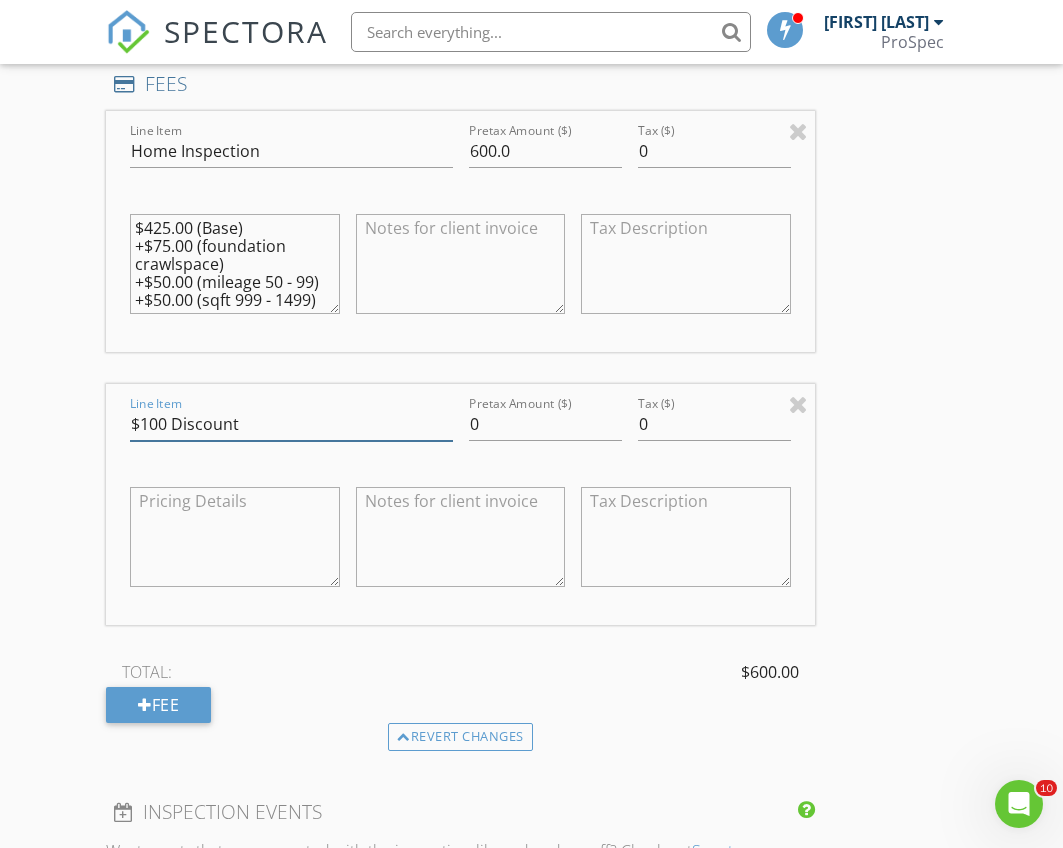 type on "$100 Discount" 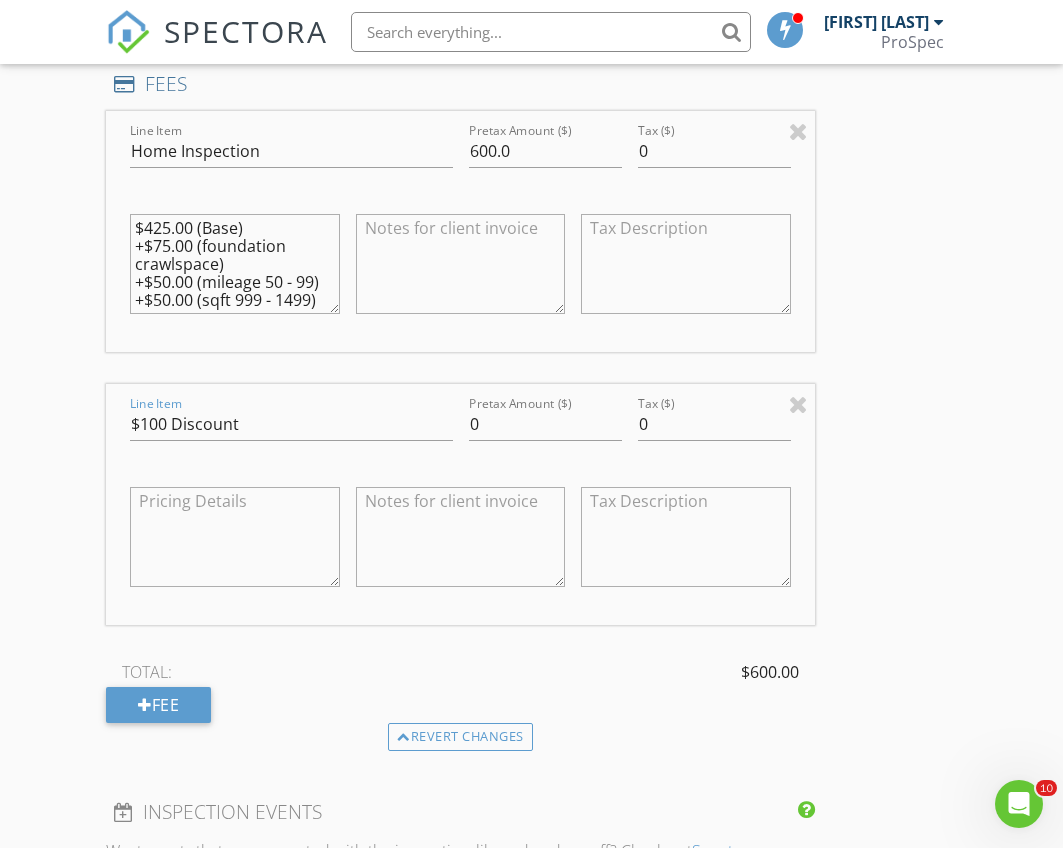 click at bounding box center [235, 537] 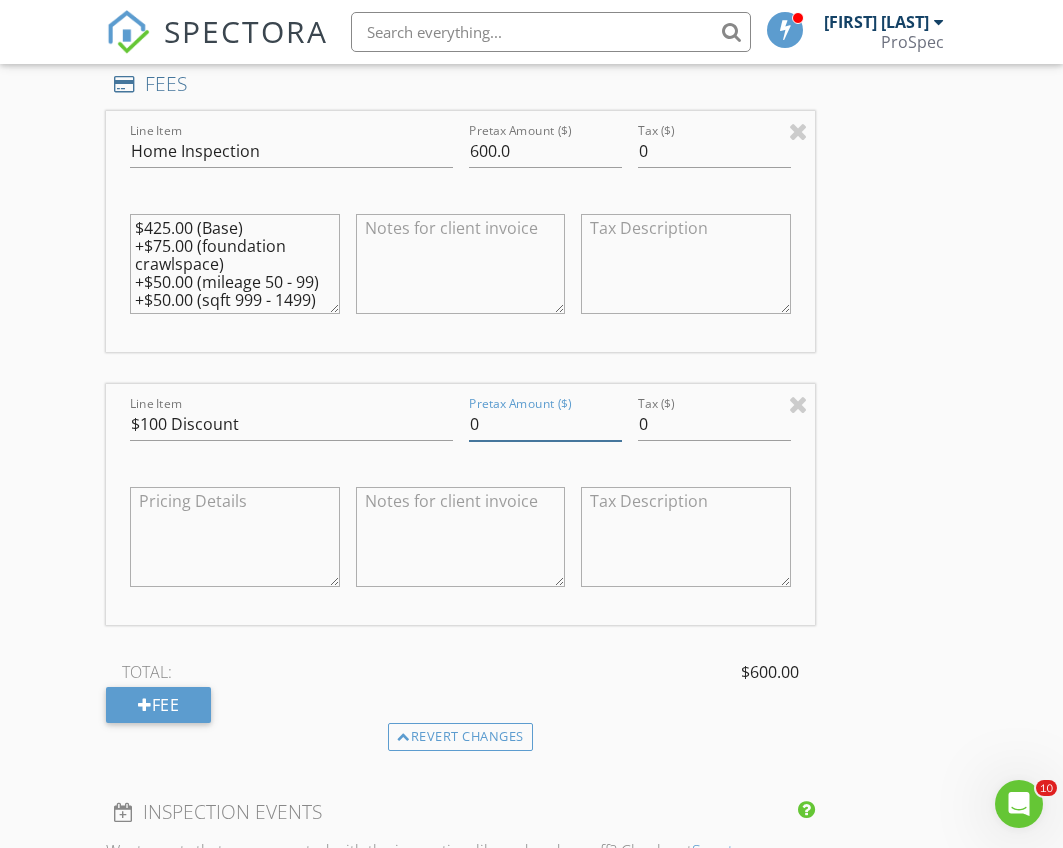 drag, startPoint x: 493, startPoint y: 419, endPoint x: 357, endPoint y: 419, distance: 136 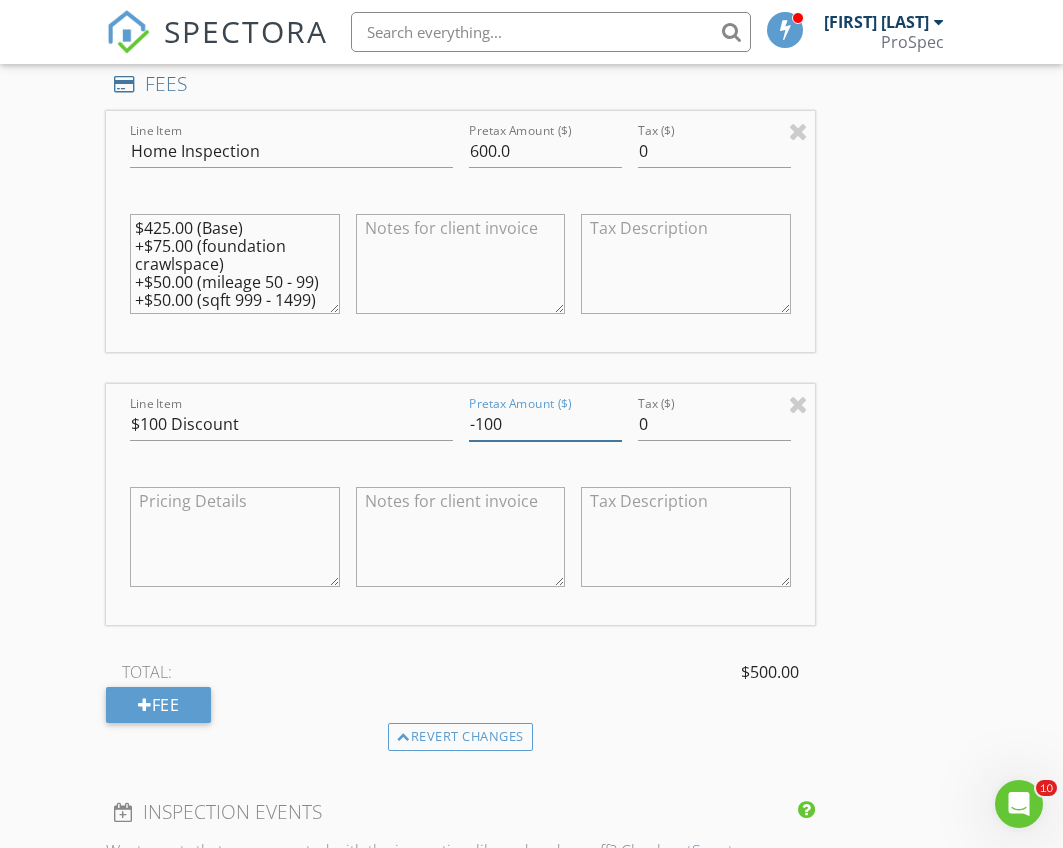 type on "-100" 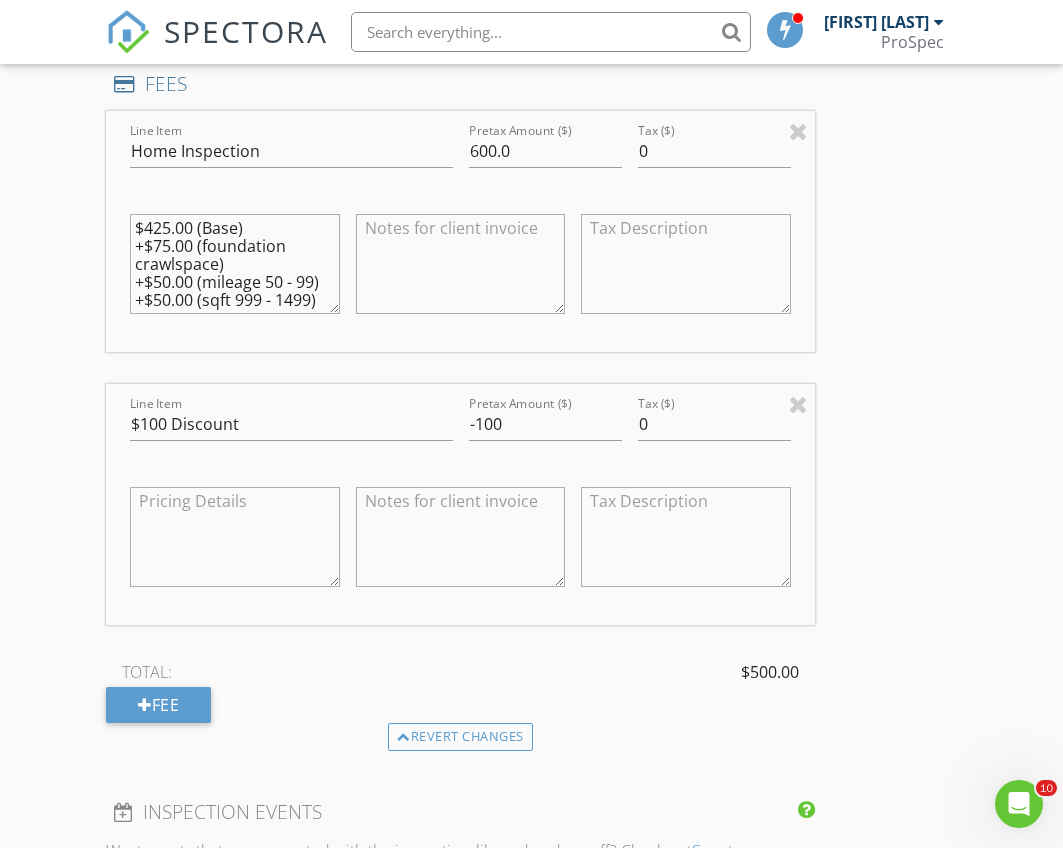click on "INSPECTOR(S)
check_box   Patrick Murphy   PRIMARY   Patrick Murphy arrow_drop_down   check_box_outline_blank Patrick Murphy specifically requested
Date/Time
07/15/2025 9:00 AM
Location
Address Search       Address 7405 Sylmar Ln   Unit 186   City Sacramento   State CA   Zip 95842   County Sacramento     Square Feet 1320   Year Built 2006   Foundation Crawlspace arrow_drop_down     Patrick Murphy     50.6 miles     (an hour)
client
check_box Enable Client CC email for this inspection   Client Search     check_box_outline_blank Client is a Company/Organization     First Name   Last Name   Email   CC Email   Phone           Notes   Private Notes
ADD ADDITIONAL client
SERVICES
check_box   Home Inspection   Thorough Home Inspection, Provided on-site, walkthrough included" at bounding box center (531, 325) 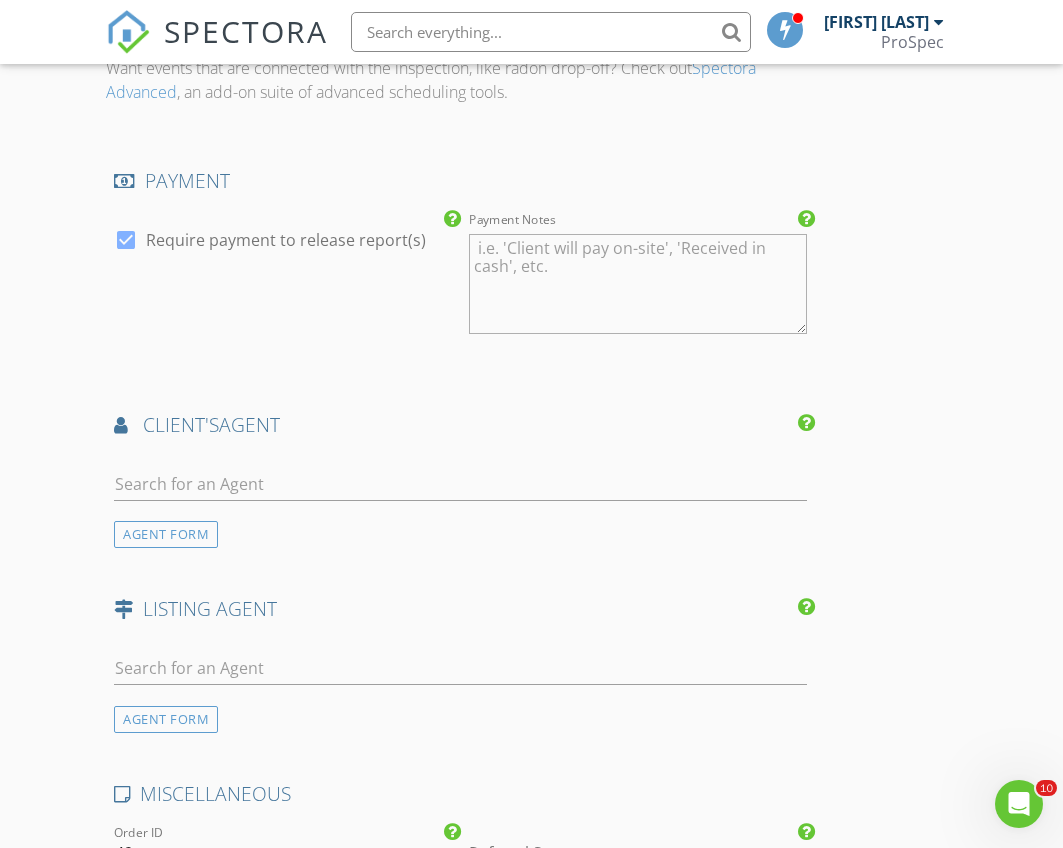 scroll, scrollTop: 2667, scrollLeft: 0, axis: vertical 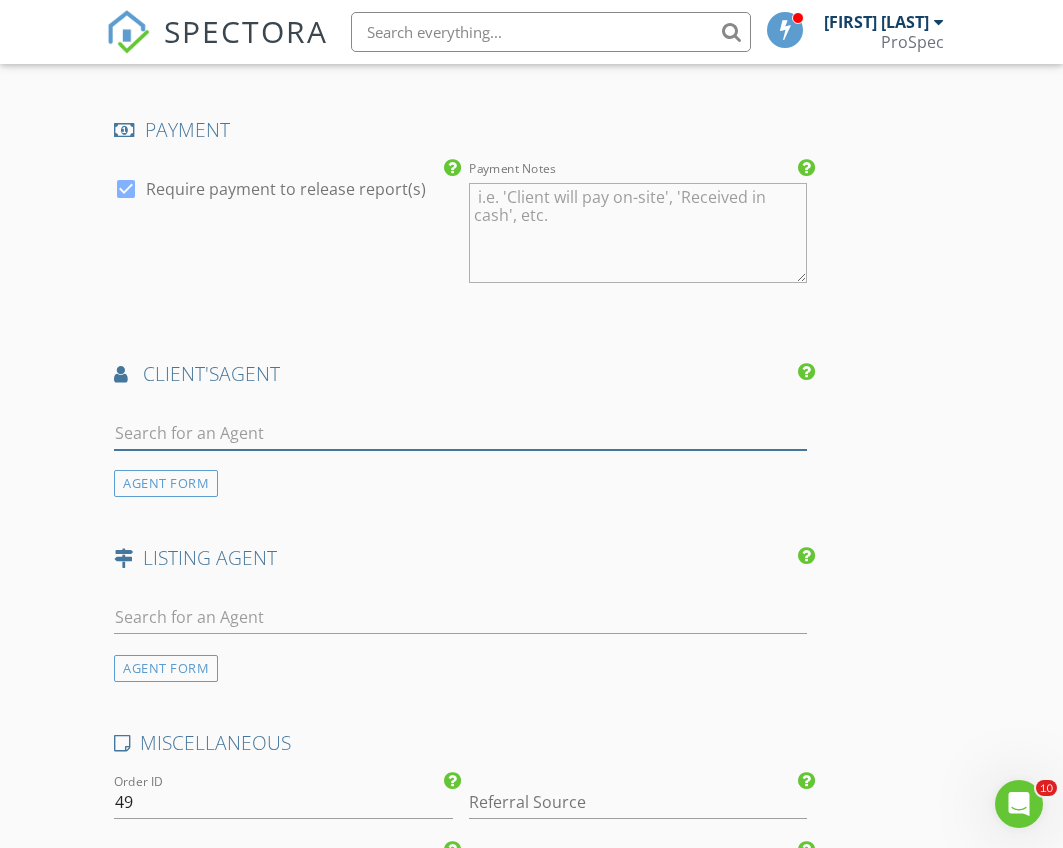 click at bounding box center [460, 433] 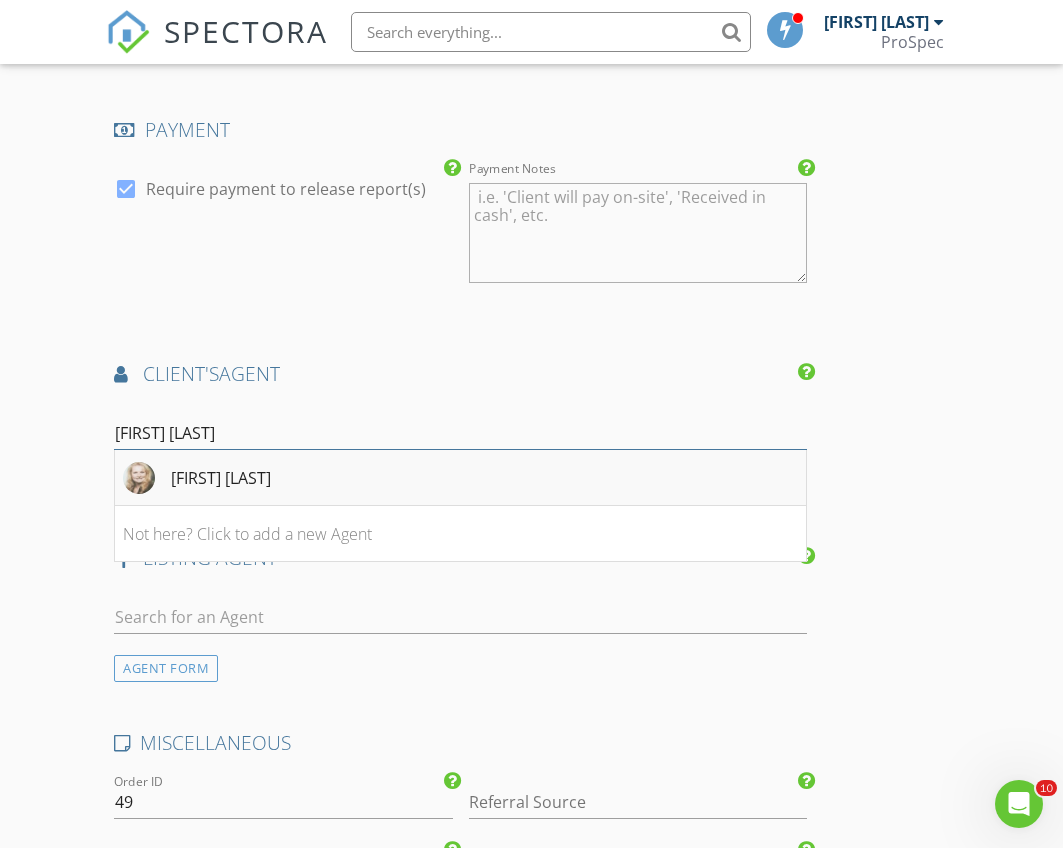type on "lisa ann" 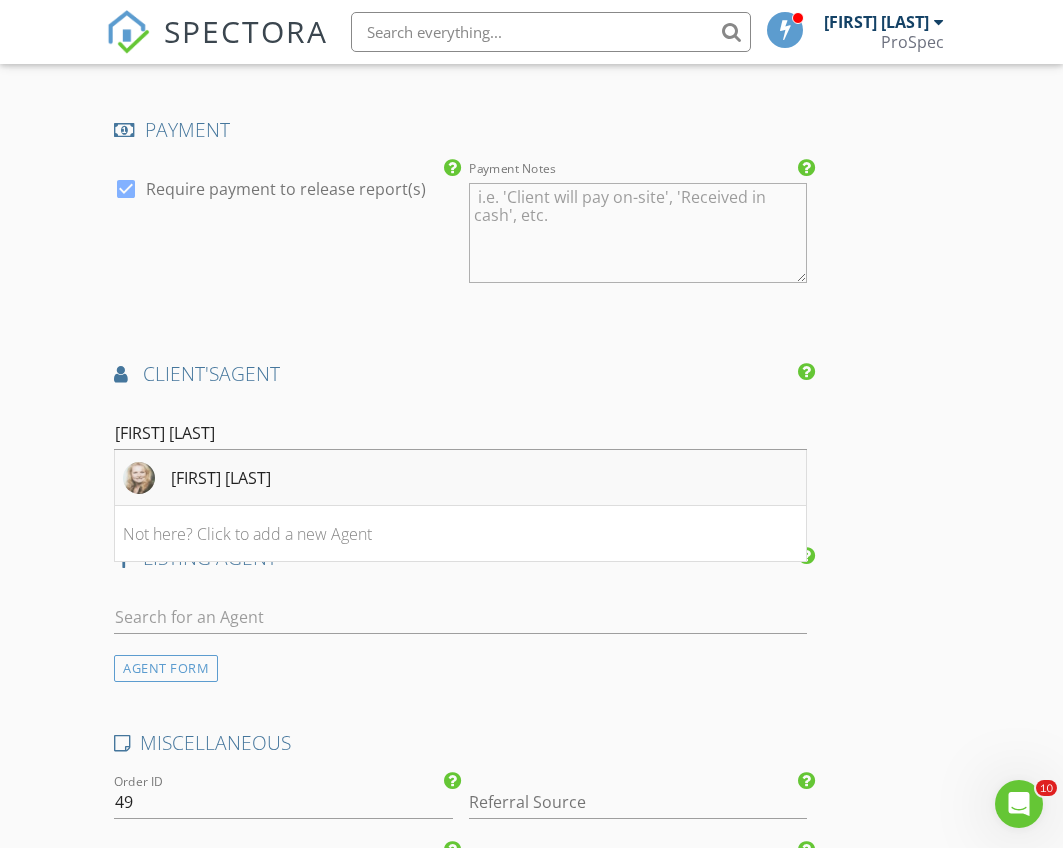 click on "[FIRST] [LAST]" at bounding box center [221, 478] 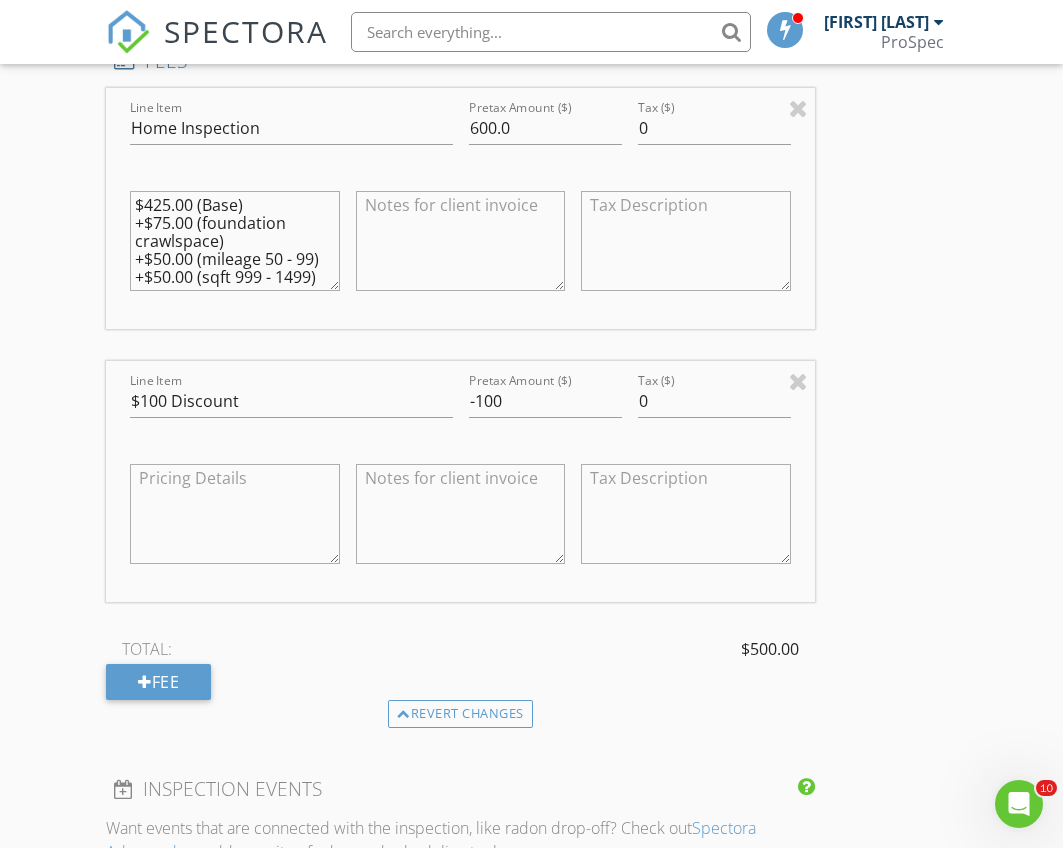 scroll, scrollTop: 1833, scrollLeft: 0, axis: vertical 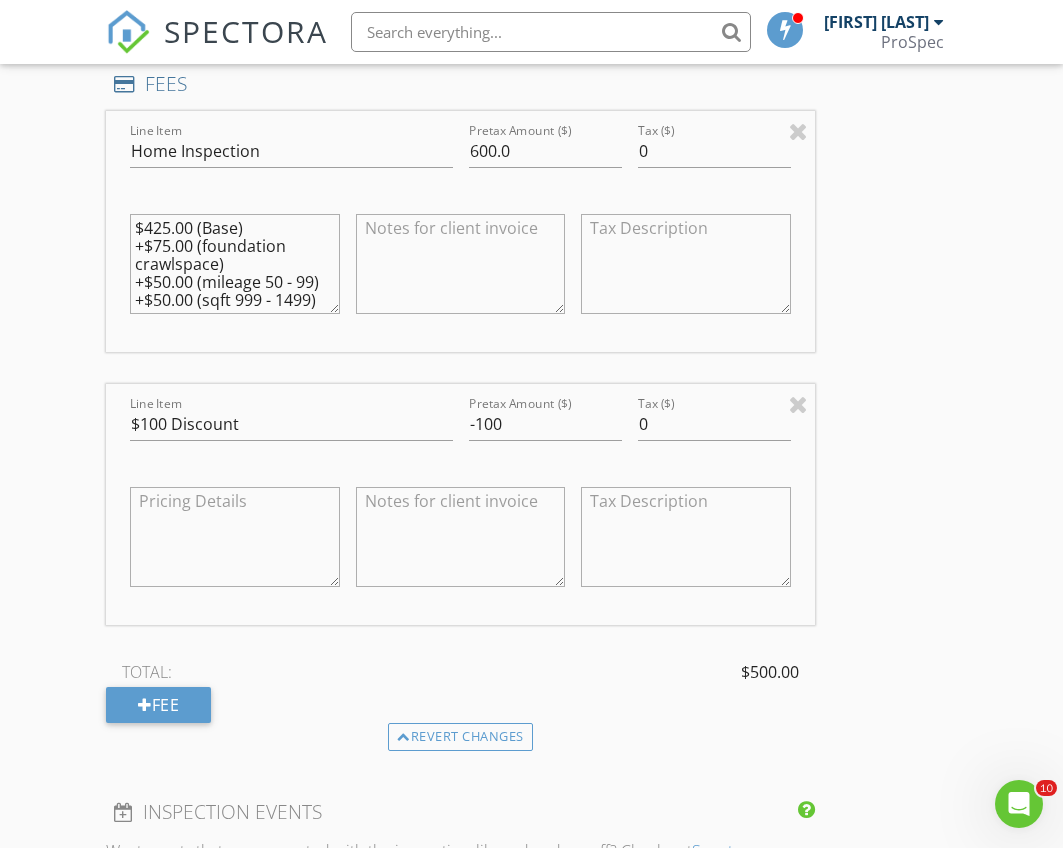 click on "INSPECTOR(S)
check_box   Patrick Murphy   PRIMARY   Patrick Murphy arrow_drop_down   check_box_outline_blank Patrick Murphy specifically requested
Date/Time
07/15/2025 9:00 AM
Location
Address Search       Address 7405 Sylmar Ln   Unit 186   City Sacramento   State CA   Zip 95842   County Sacramento     Square Feet 1320   Year Built 2006   Foundation Crawlspace arrow_drop_down     Patrick Murphy     50.6 miles     (an hour)
client
check_box Enable Client CC email for this inspection   Client Search     check_box_outline_blank Client is a Company/Organization     First Name   Last Name   Email   CC Email   Phone           Notes   Private Notes
ADD ADDITIONAL client
SERVICES
check_box   Home Inspection   Thorough Home Inspection, Provided on-site, walkthrough included" at bounding box center [531, 552] 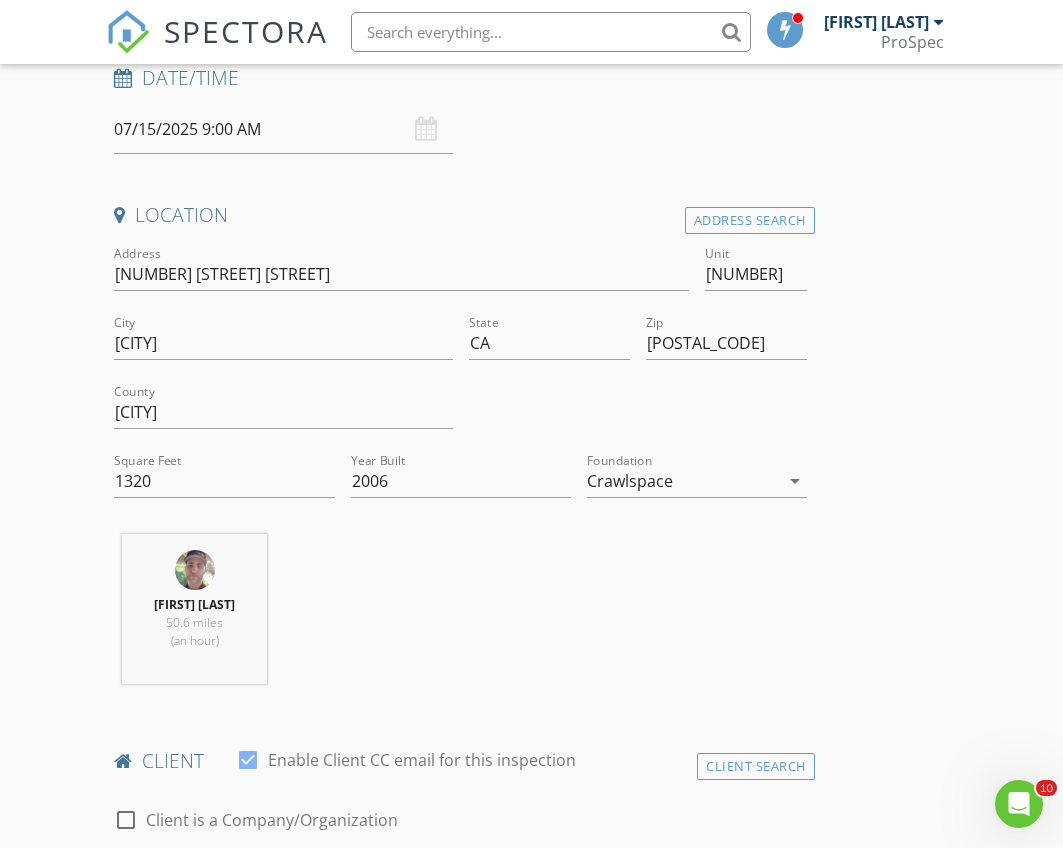 scroll, scrollTop: 198, scrollLeft: 0, axis: vertical 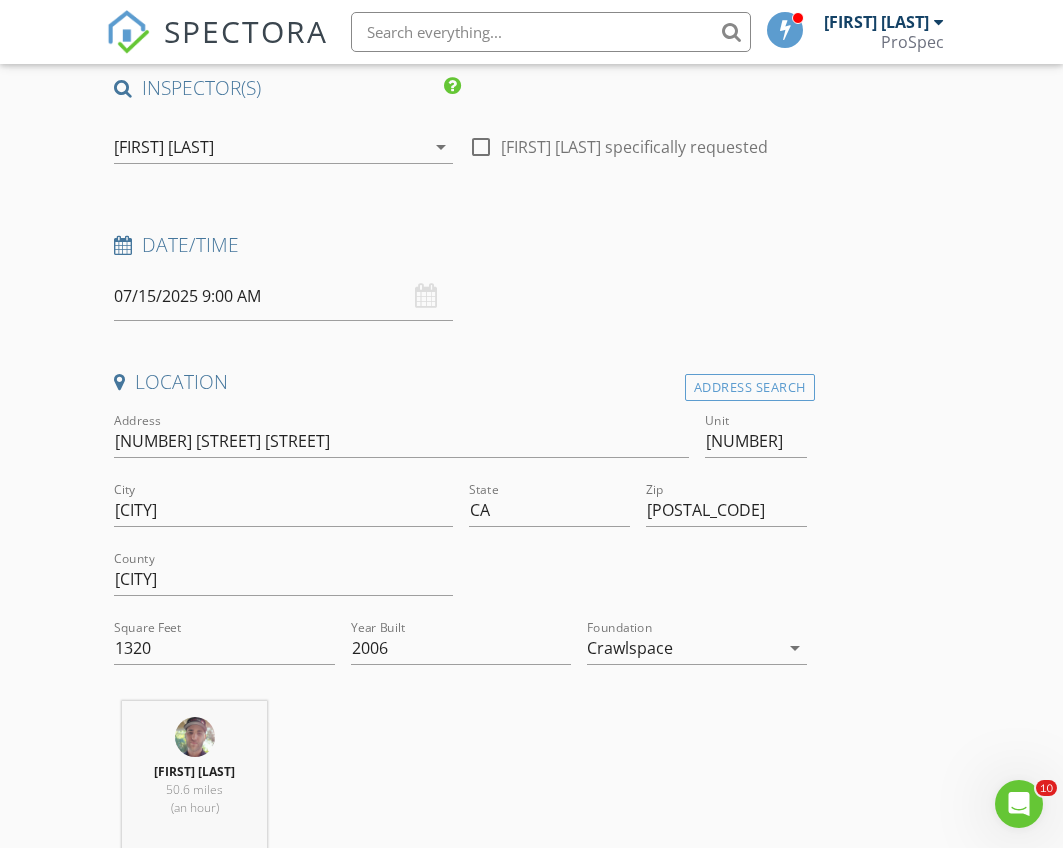 click on "07/15/2025 9:00 AM" at bounding box center [283, 296] 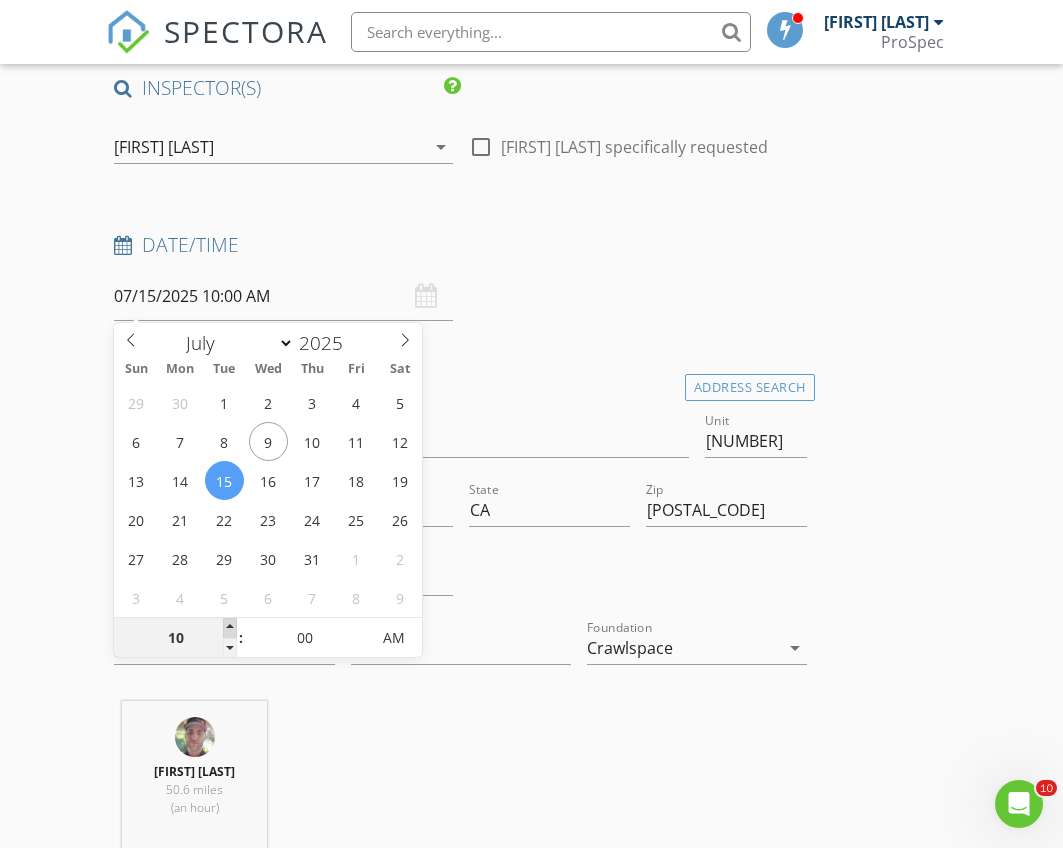 click at bounding box center [230, 628] 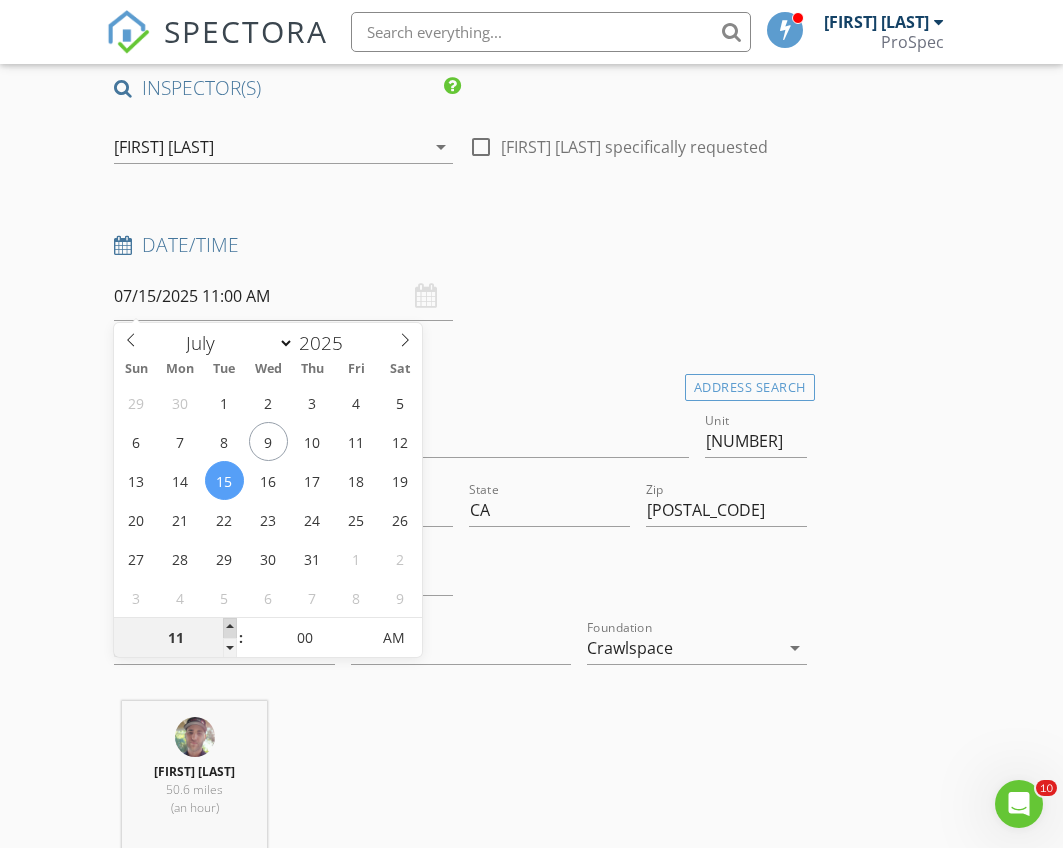 click at bounding box center (230, 628) 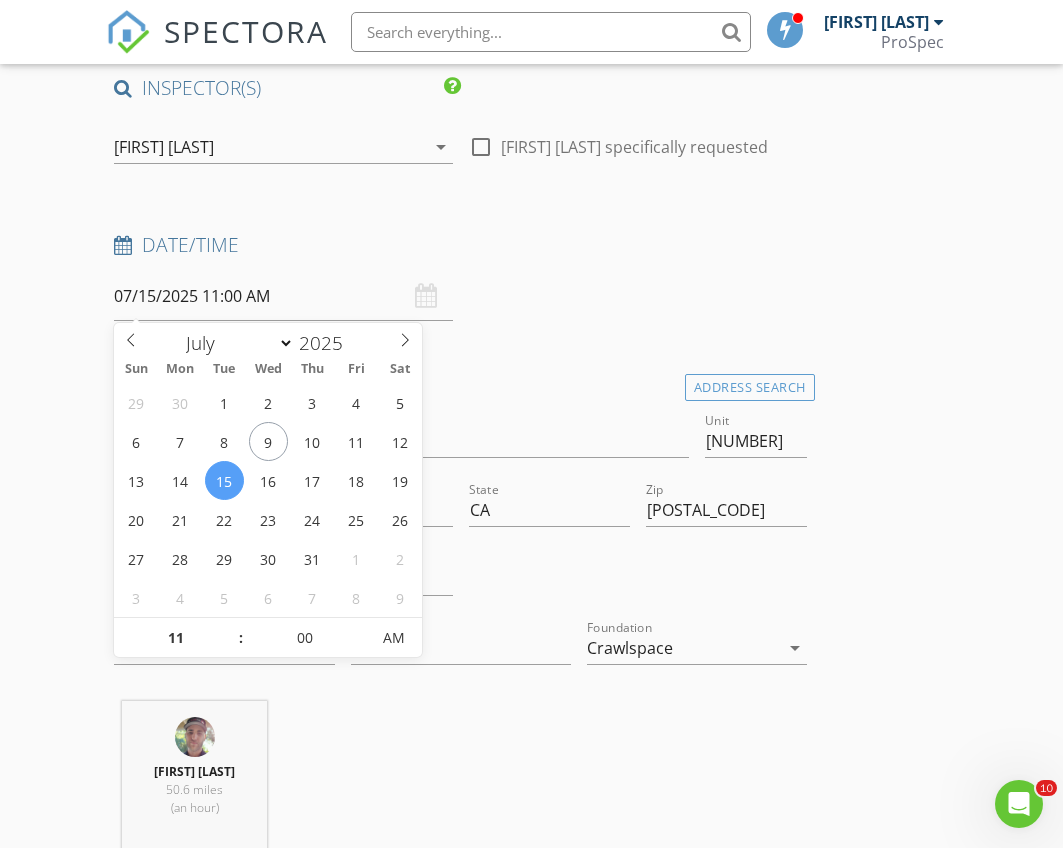 click on "INSPECTOR(S)
check_box   Patrick Murphy   PRIMARY   Patrick Murphy arrow_drop_down   check_box_outline_blank Patrick Murphy specifically requested
Date/Time
07/15/2025 11:00 AM
Location
Address Search       Address 7405 Sylmar Ln   Unit 186   City Sacramento   State CA   Zip 95842   County Sacramento     Square Feet 1320   Year Built 2006   Foundation Crawlspace arrow_drop_down     Patrick Murphy     50.6 miles     (an hour)
client
check_box Enable Client CC email for this inspection   Client Search     check_box_outline_blank Client is a Company/Organization     First Name   Last Name   Email   CC Email   Phone           Notes   Private Notes
ADD ADDITIONAL client
SERVICES
check_box   Home Inspection   Thorough Home Inspection, Provided on-site, walkthrough included" at bounding box center [531, 2187] 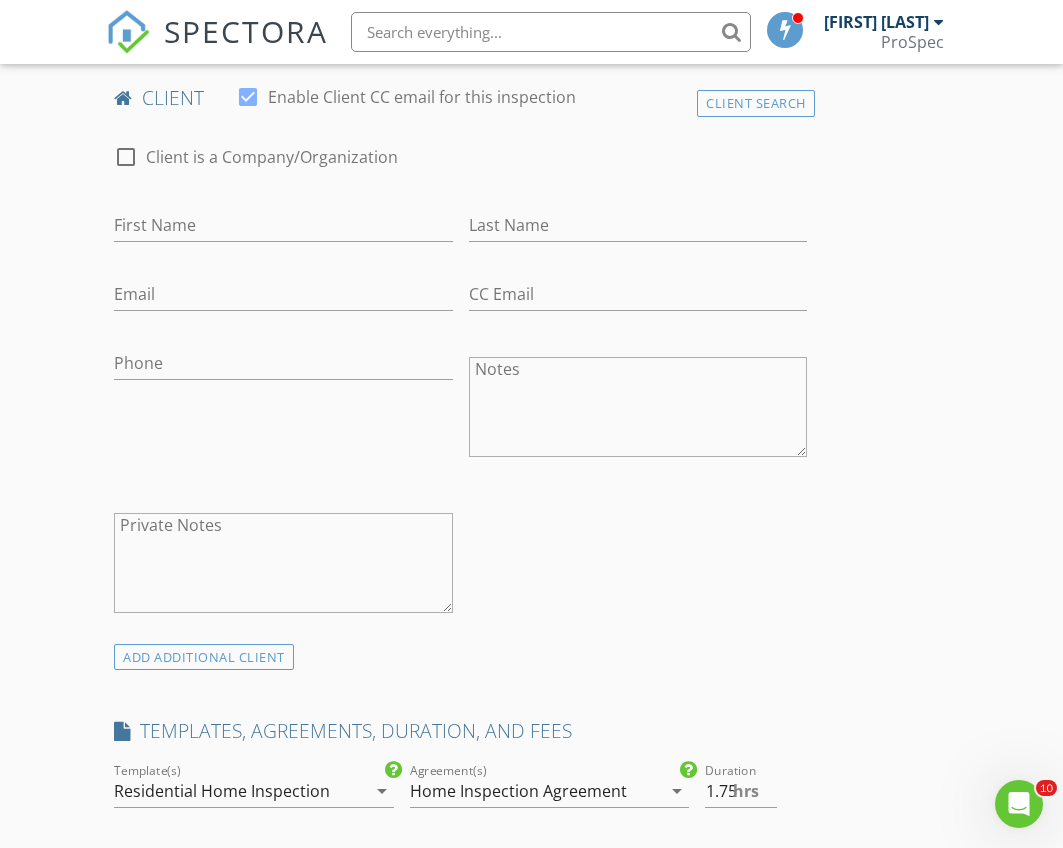 scroll, scrollTop: 1031, scrollLeft: 0, axis: vertical 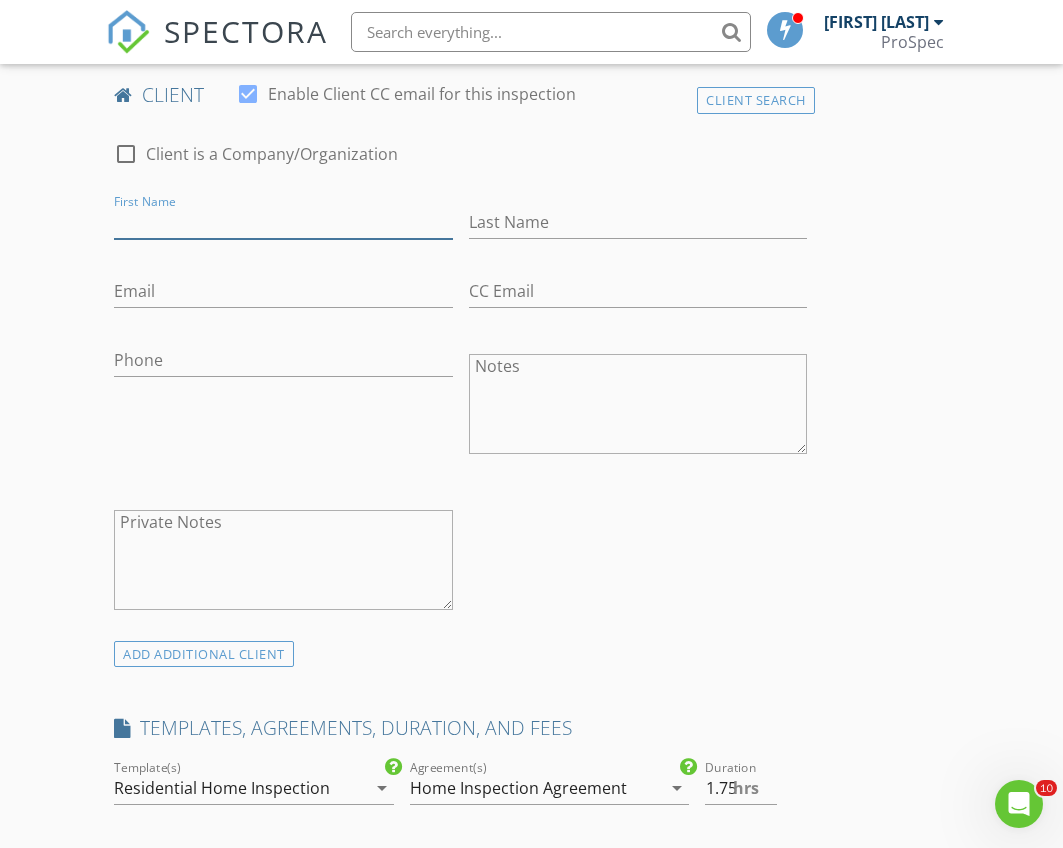 click on "First Name" at bounding box center (283, 222) 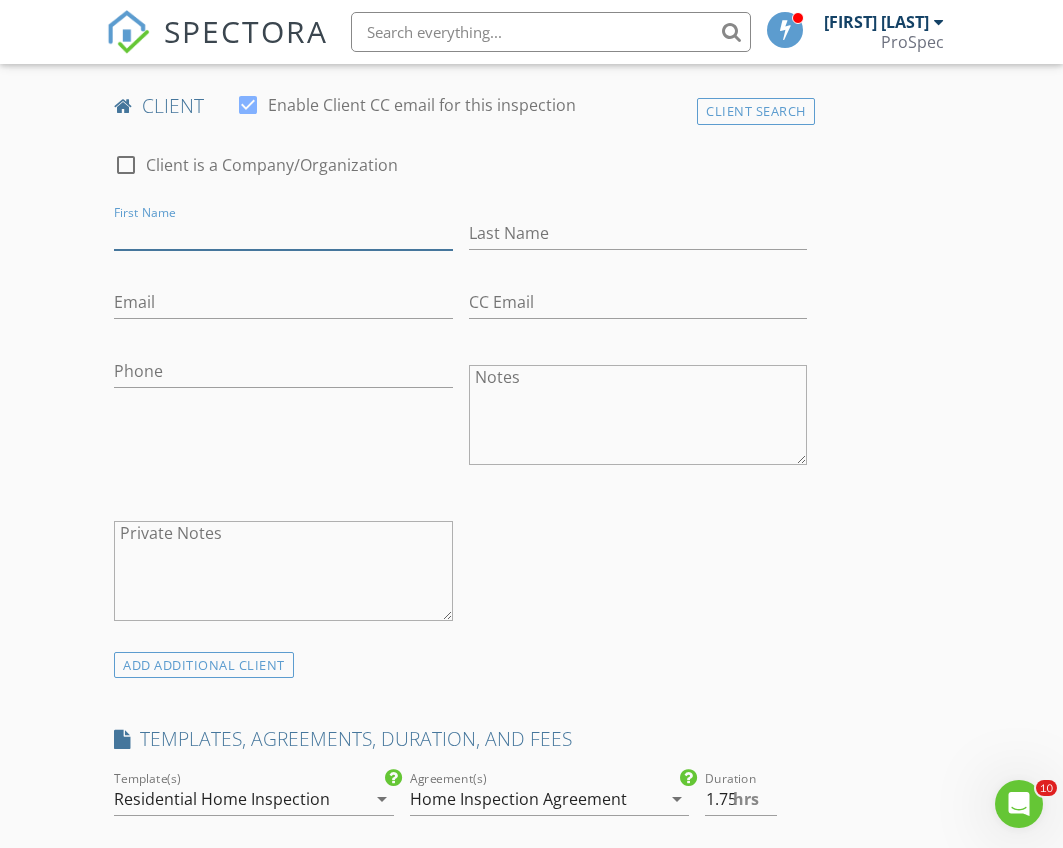 scroll, scrollTop: 1000, scrollLeft: 0, axis: vertical 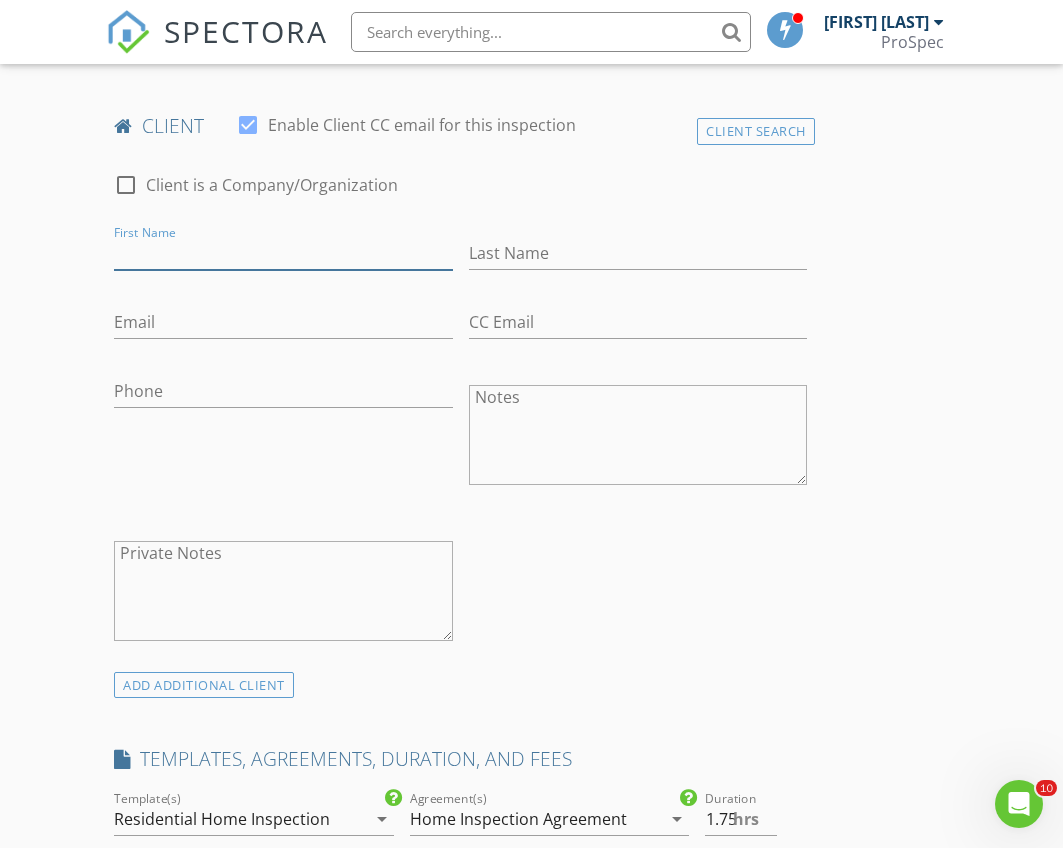 click on "First Name" at bounding box center [283, 253] 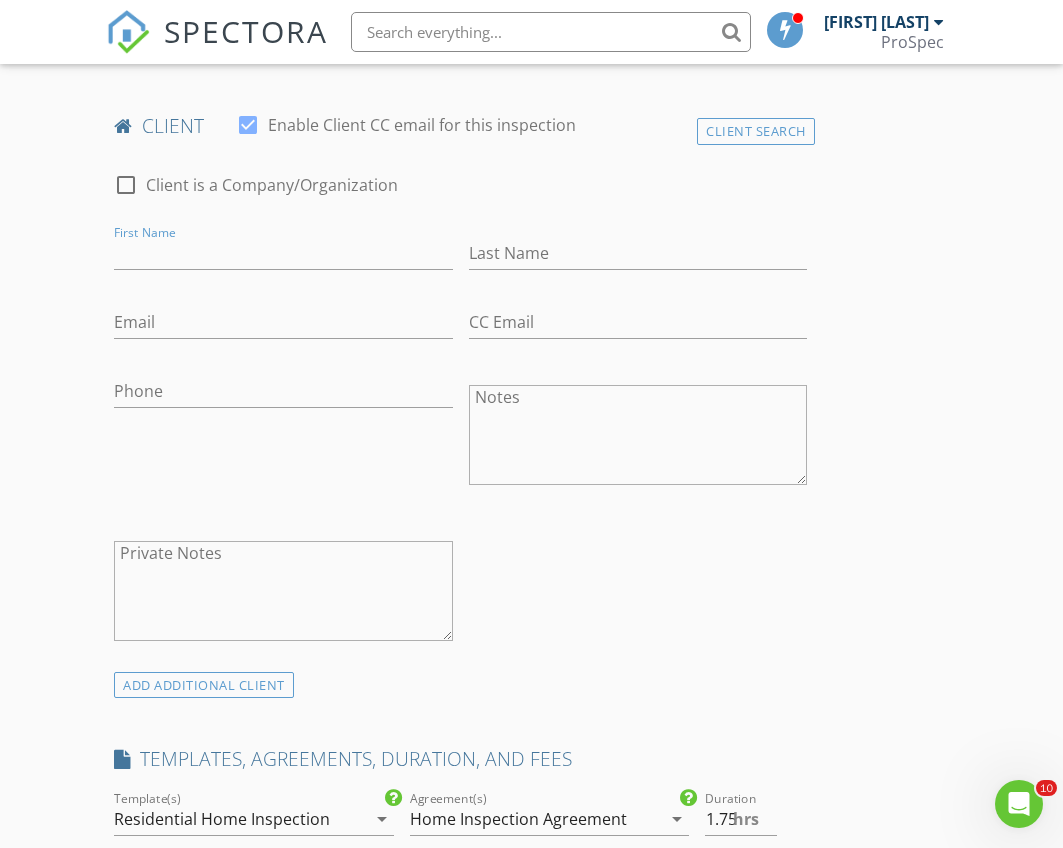 click on "INSPECTOR(S)
check_box   Patrick Murphy   PRIMARY   Patrick Murphy arrow_drop_down   check_box_outline_blank Patrick Murphy specifically requested
Date/Time
07/15/2025 11:00 AM
Location
Address Search       Address 7405 Sylmar Ln   Unit 186   City Sacramento   State CA   Zip 95842   County Sacramento     Square Feet 1320   Year Built 2006   Foundation Crawlspace arrow_drop_down     Patrick Murphy     50.6 miles     (an hour)
client
check_box Enable Client CC email for this inspection   Client Search     check_box_outline_blank Client is a Company/Organization     First Name   Last Name   Email   CC Email   Phone           Notes   Private Notes
ADD ADDITIONAL client
SERVICES
check_box   Home Inspection   Thorough Home Inspection, Provided on-site, walkthrough included" at bounding box center [531, 1385] 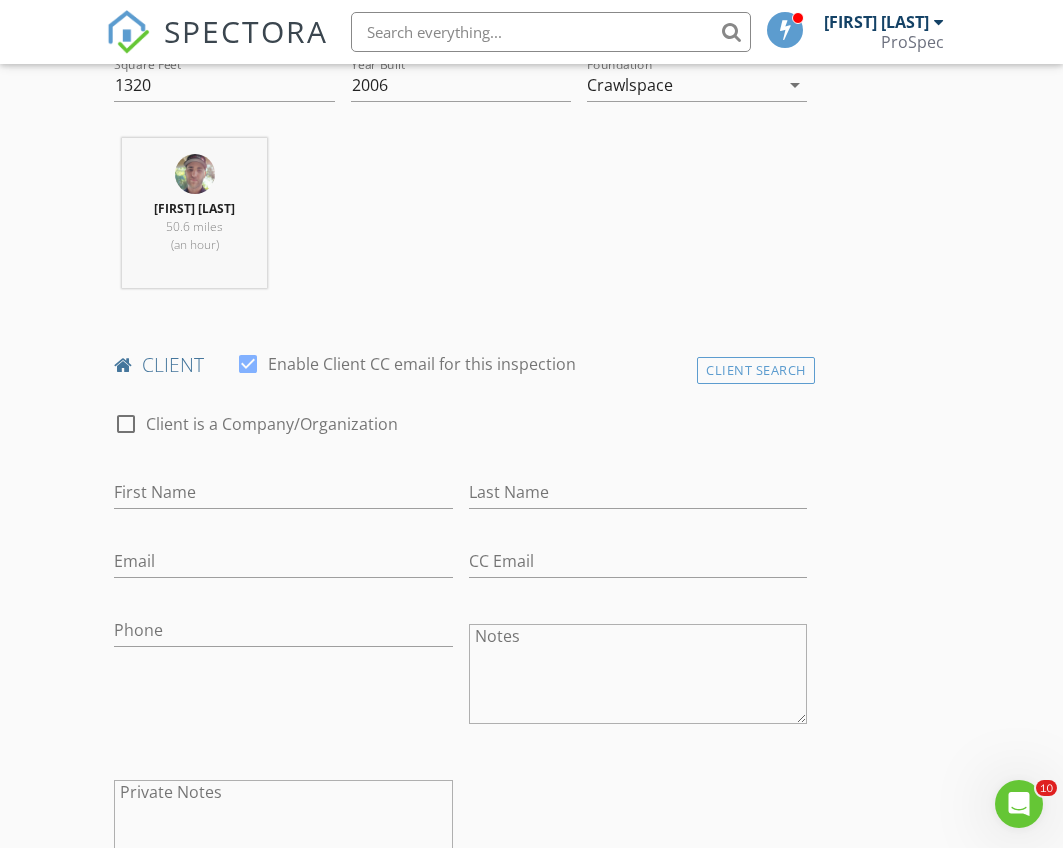 scroll, scrollTop: 1000, scrollLeft: 0, axis: vertical 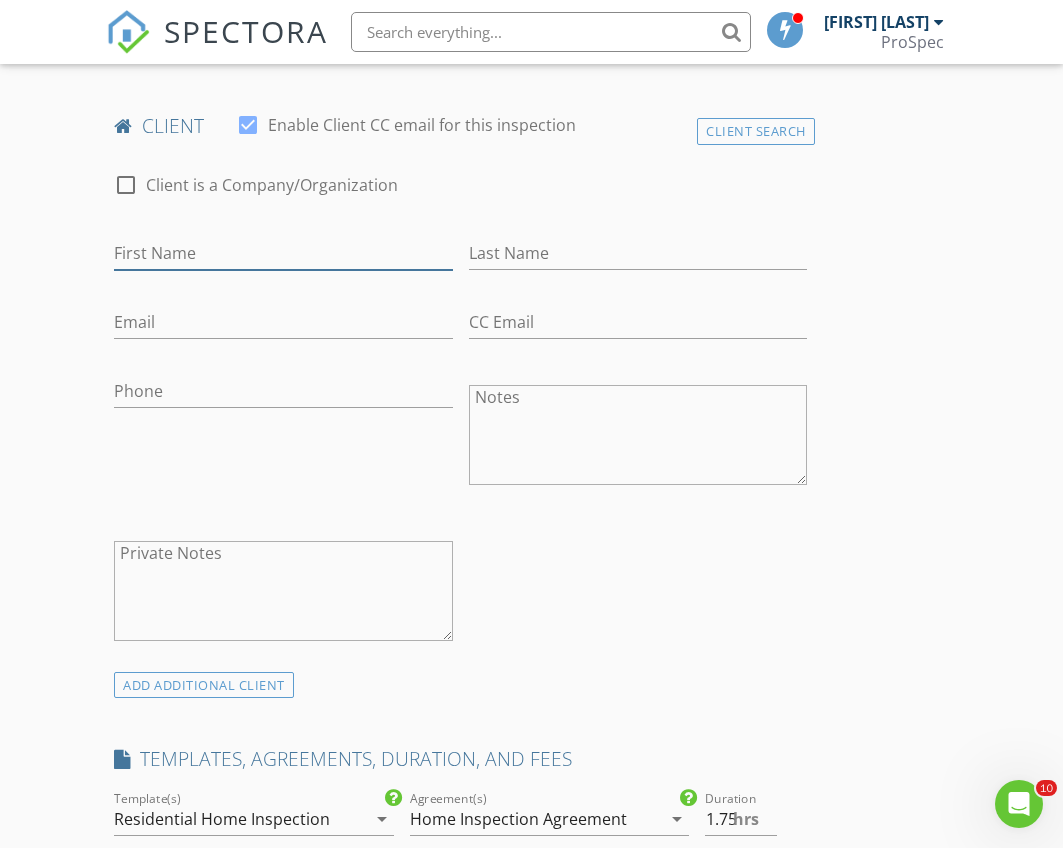 click on "First Name" at bounding box center (283, 253) 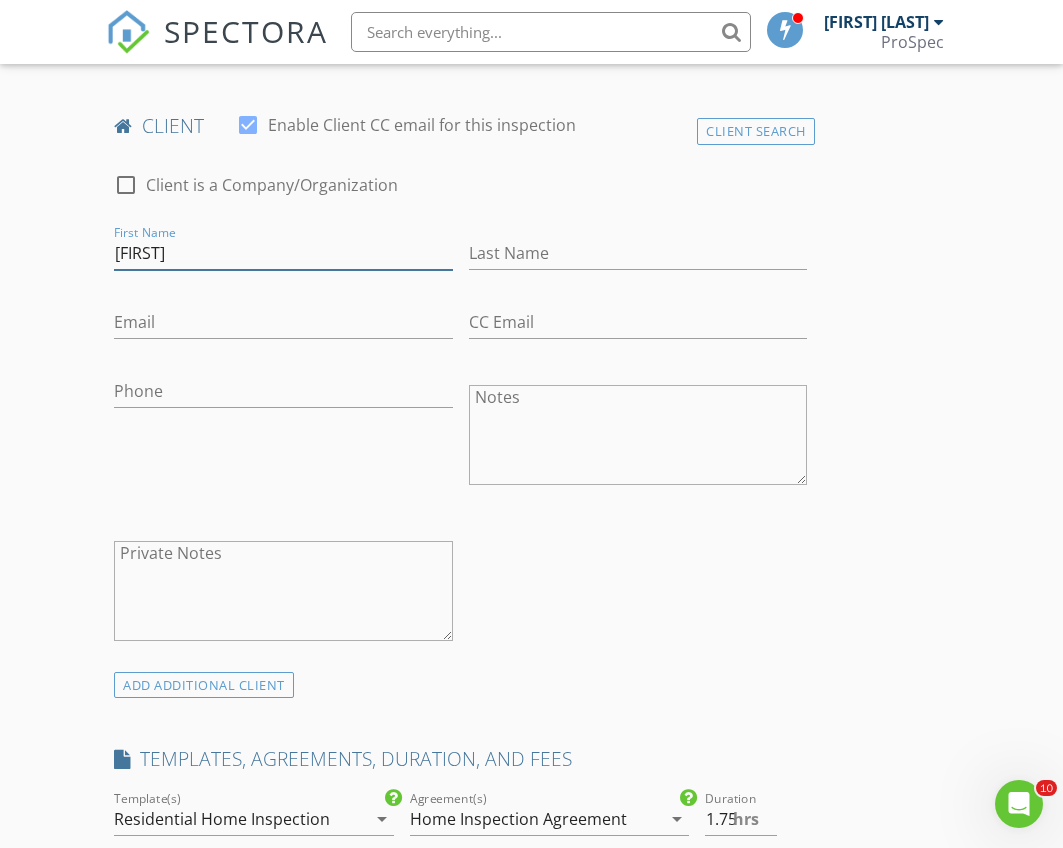 type on "[NAME]" 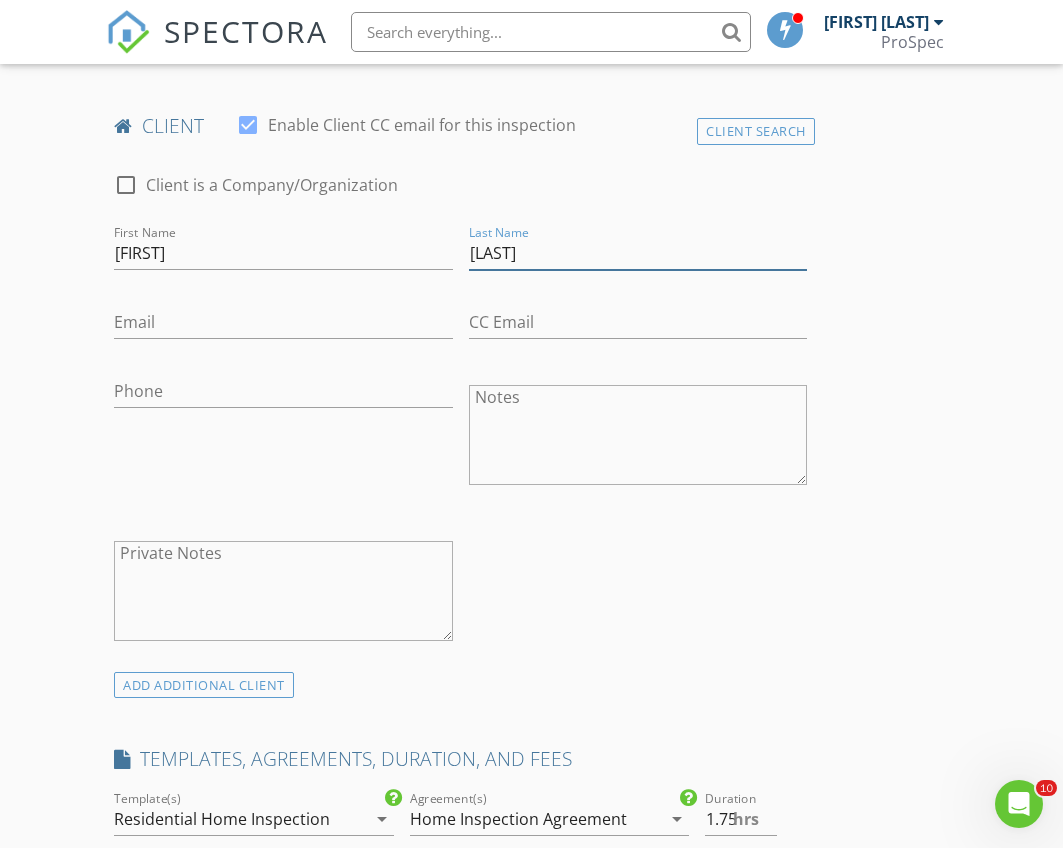 type on "[LAST]" 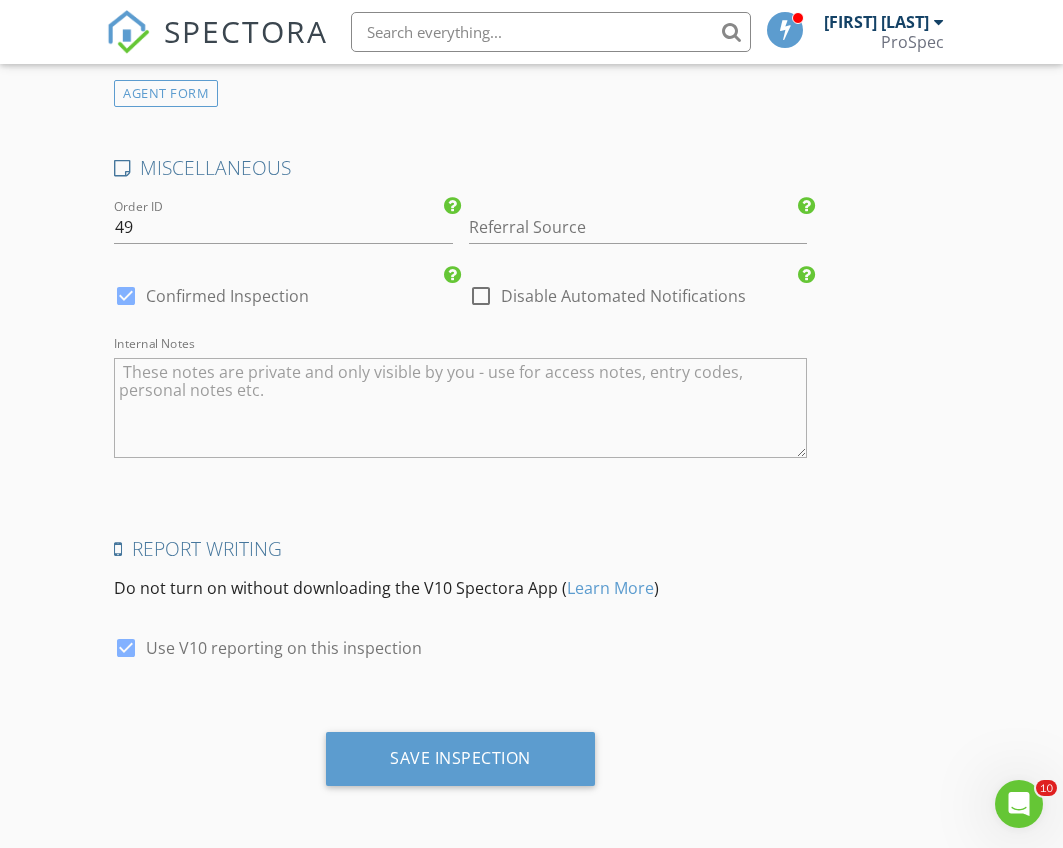 scroll, scrollTop: 3698, scrollLeft: 0, axis: vertical 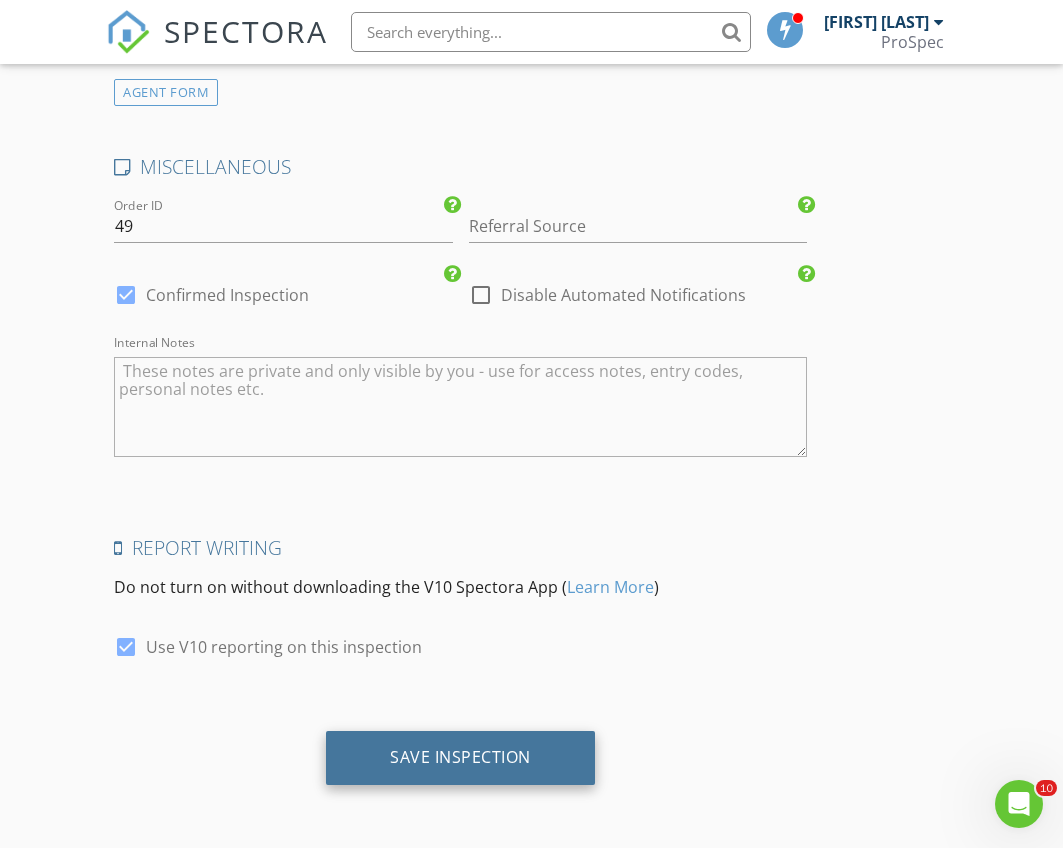 type on "Whitedonna876@gmail.com" 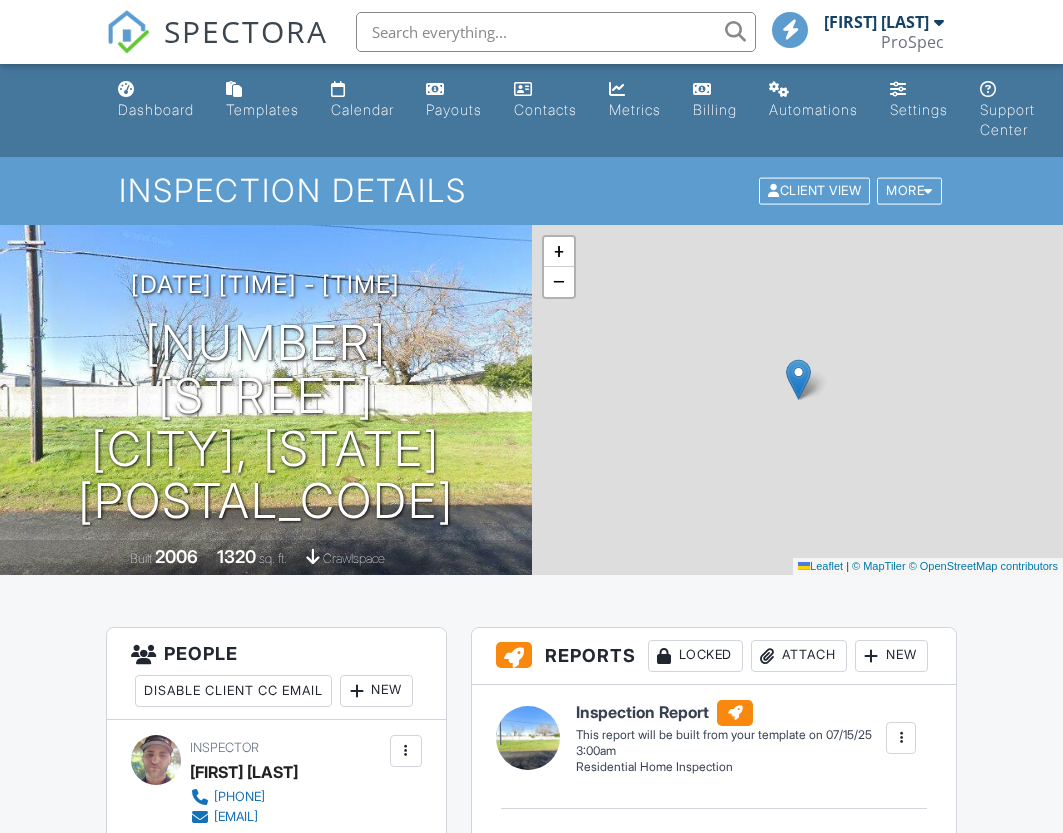 scroll, scrollTop: 0, scrollLeft: 0, axis: both 